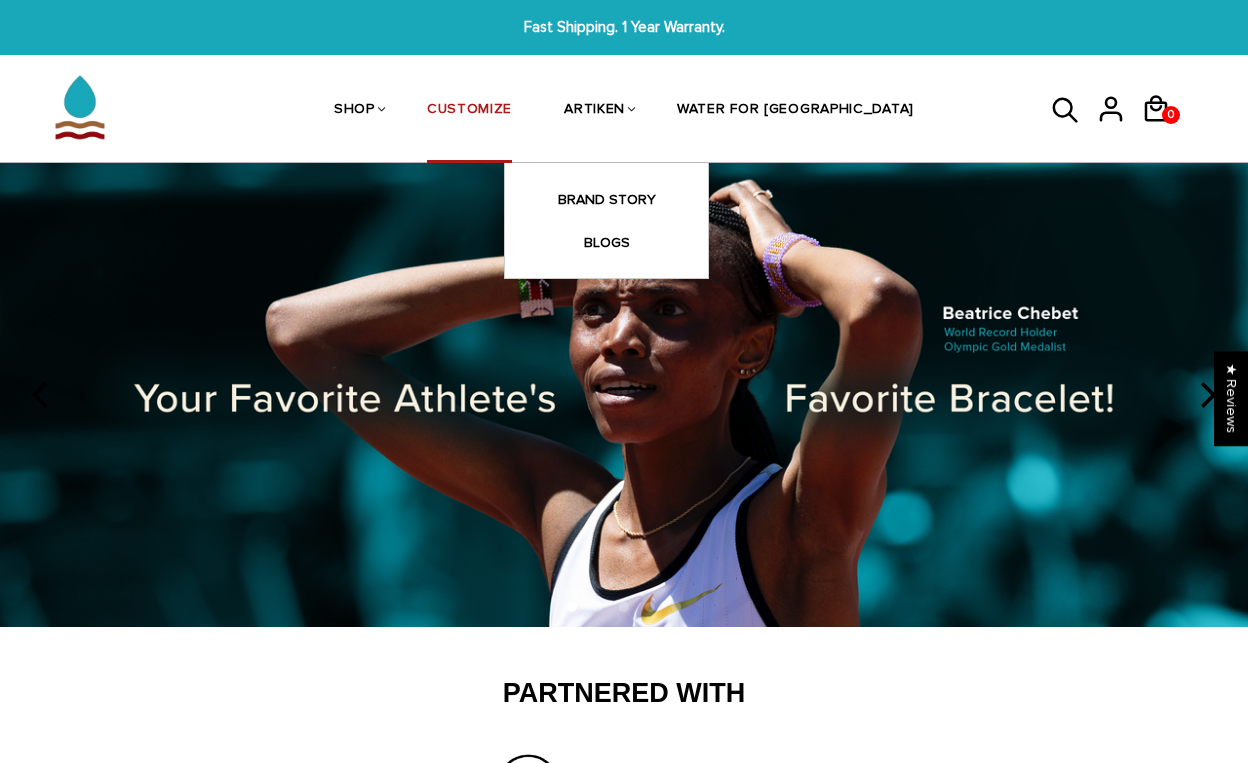 scroll, scrollTop: 0, scrollLeft: 0, axis: both 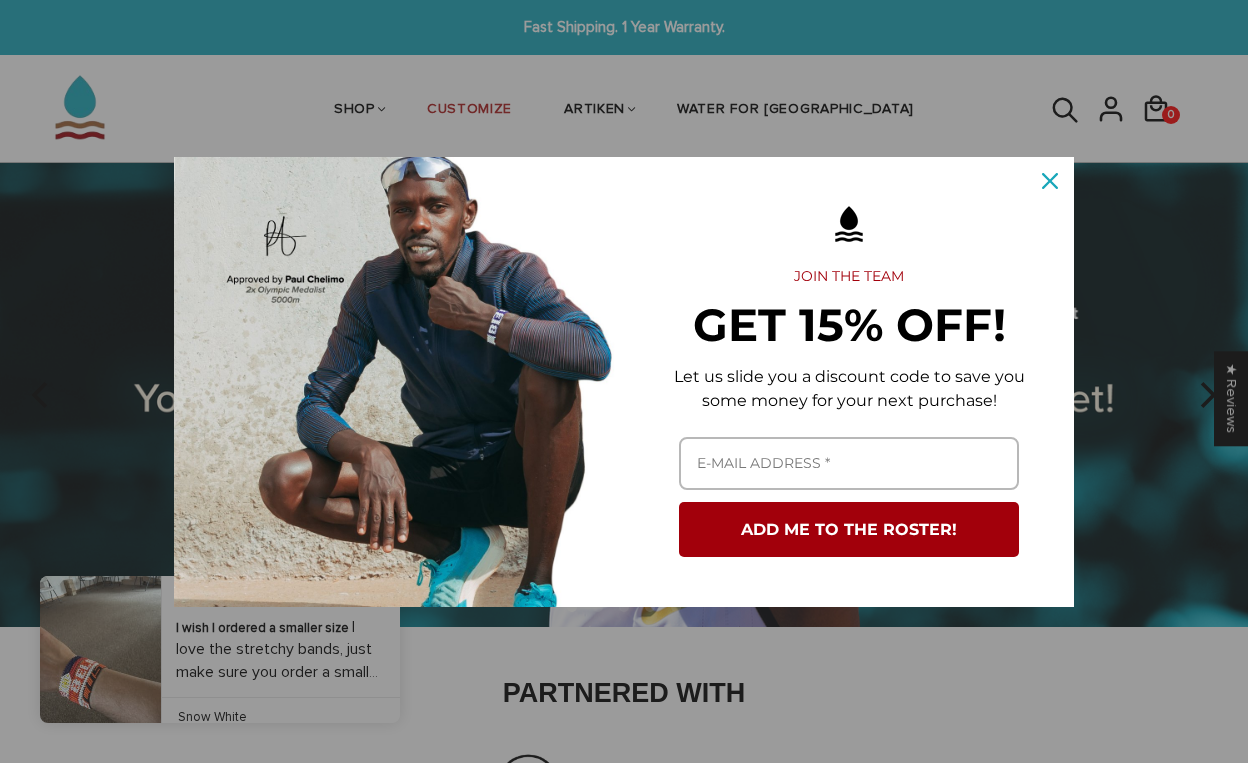 click 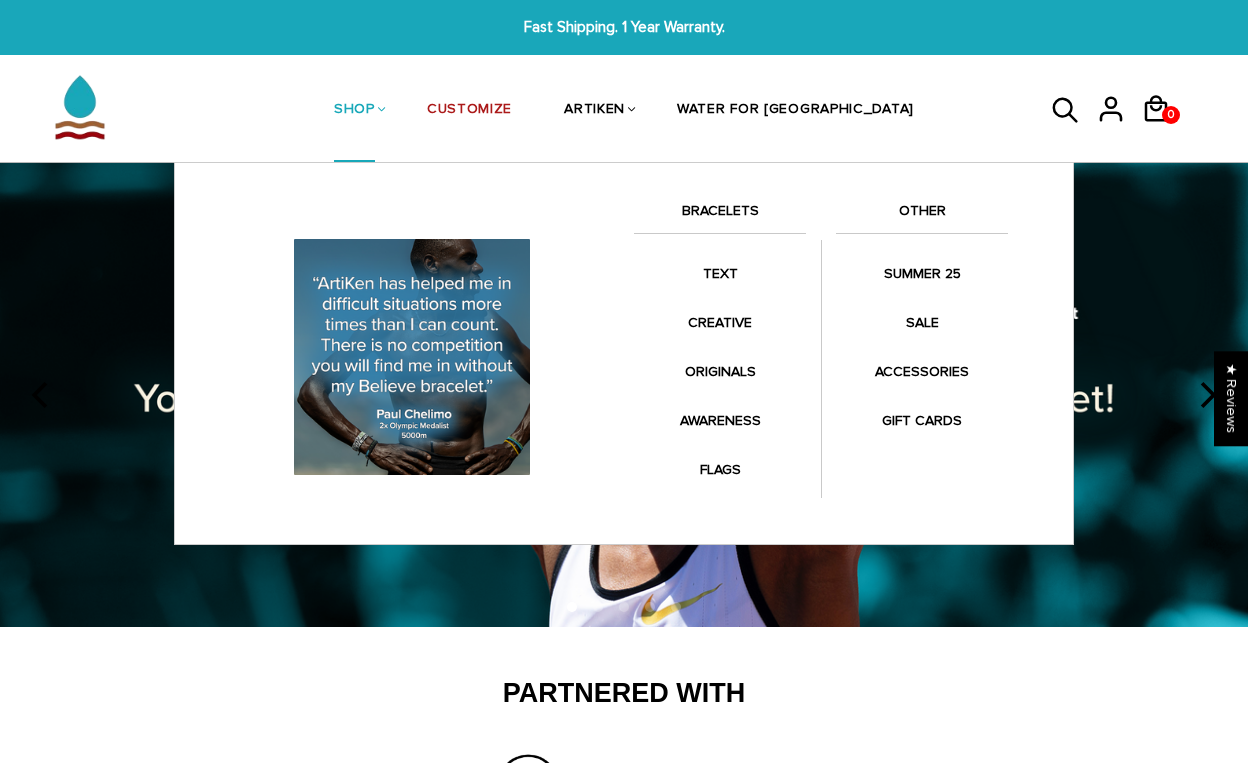 click on "BRACELETS" at bounding box center [720, 216] 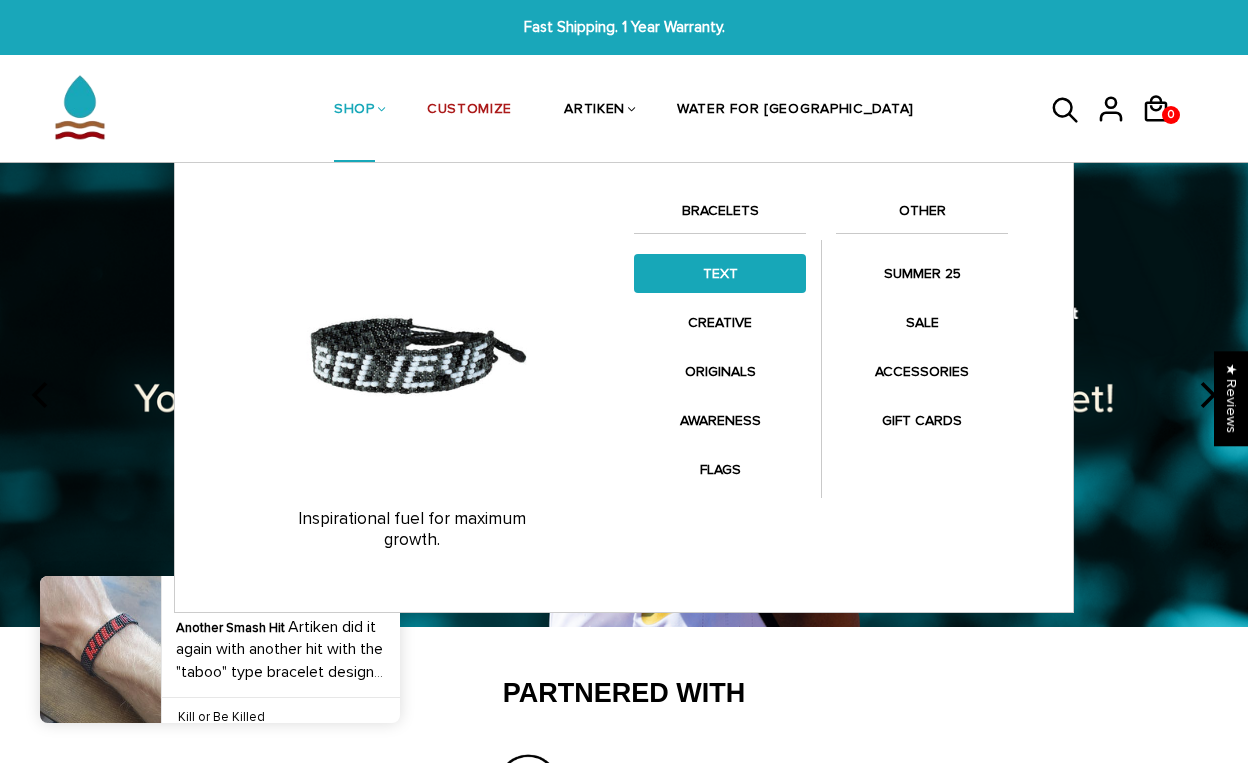 click on "TEXT" at bounding box center (720, 273) 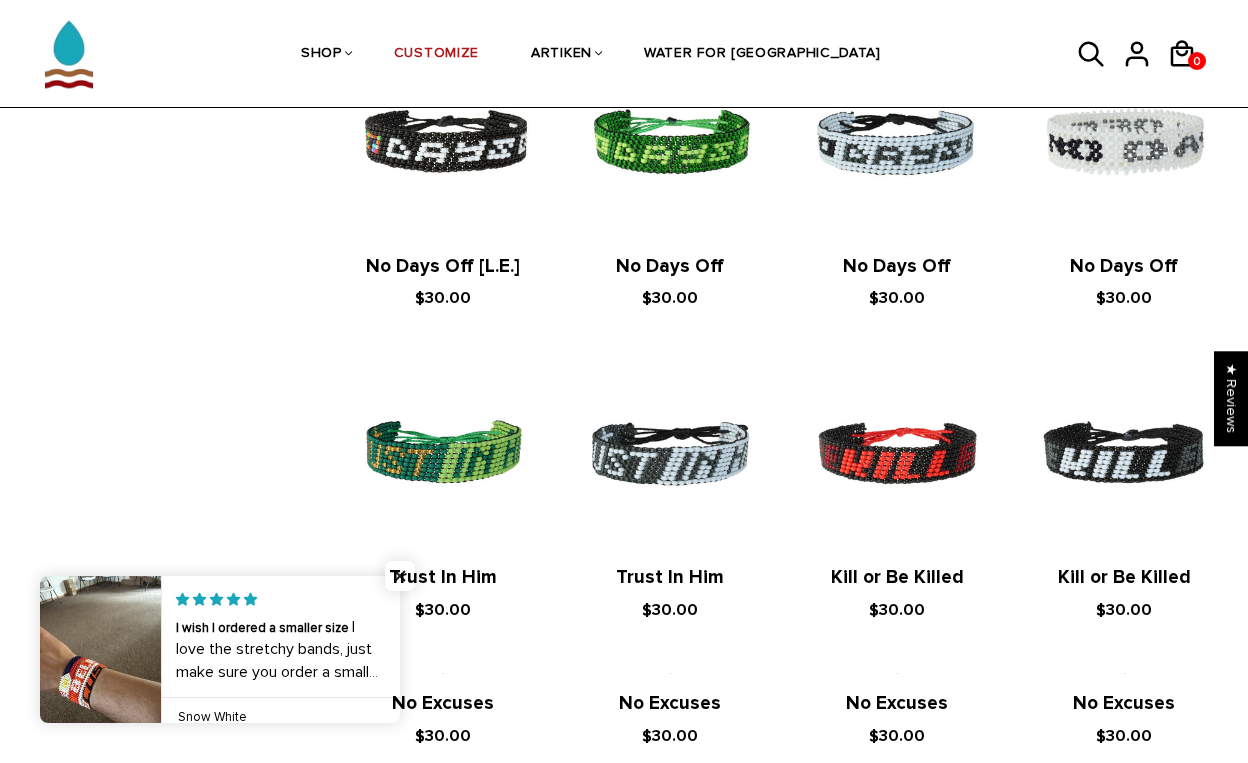 scroll, scrollTop: 823, scrollLeft: 0, axis: vertical 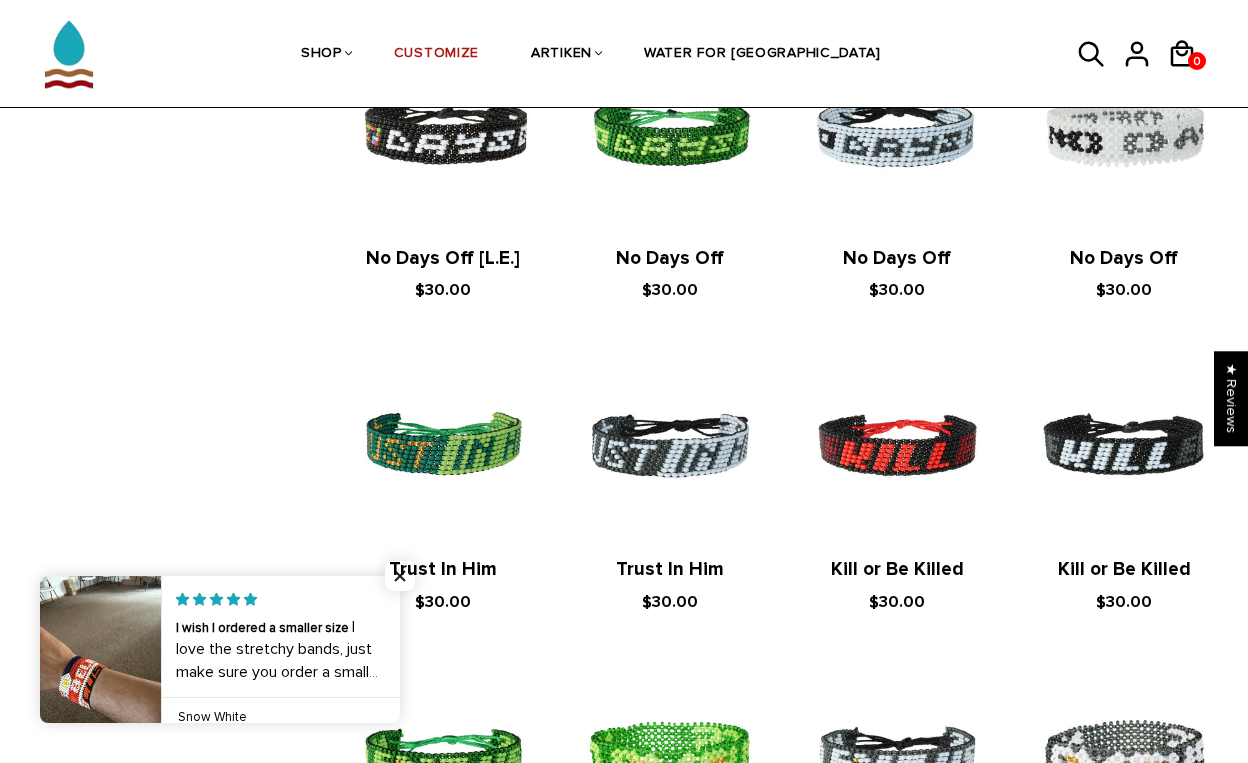 click on "Trust In Him" at bounding box center (443, 569) 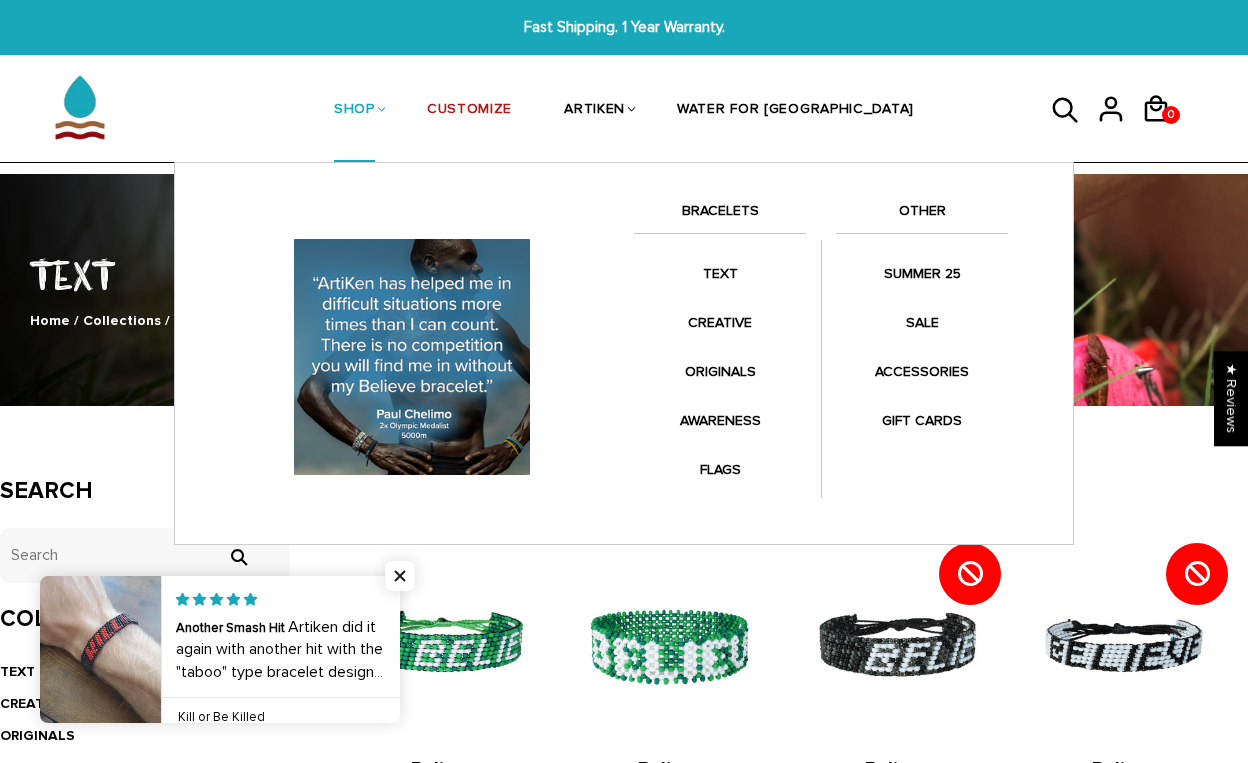 scroll, scrollTop: 0, scrollLeft: 0, axis: both 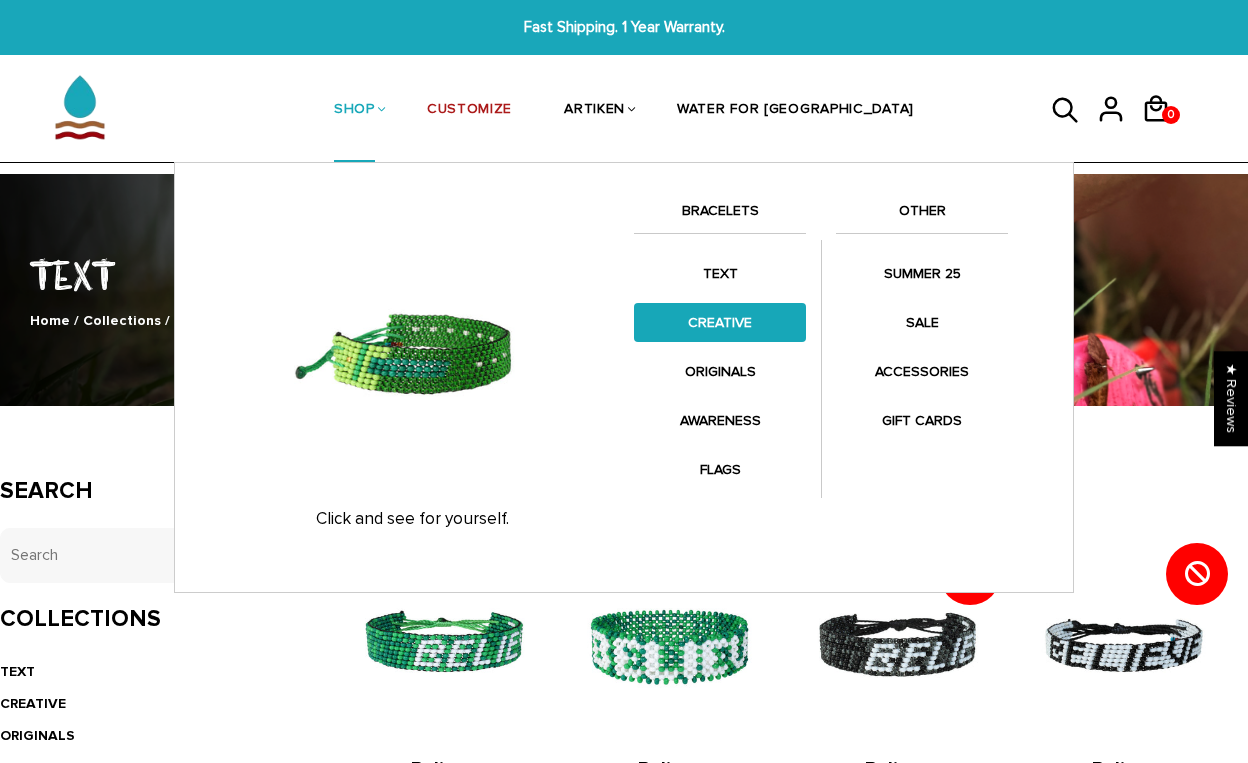 click on "CREATIVE" at bounding box center (720, 322) 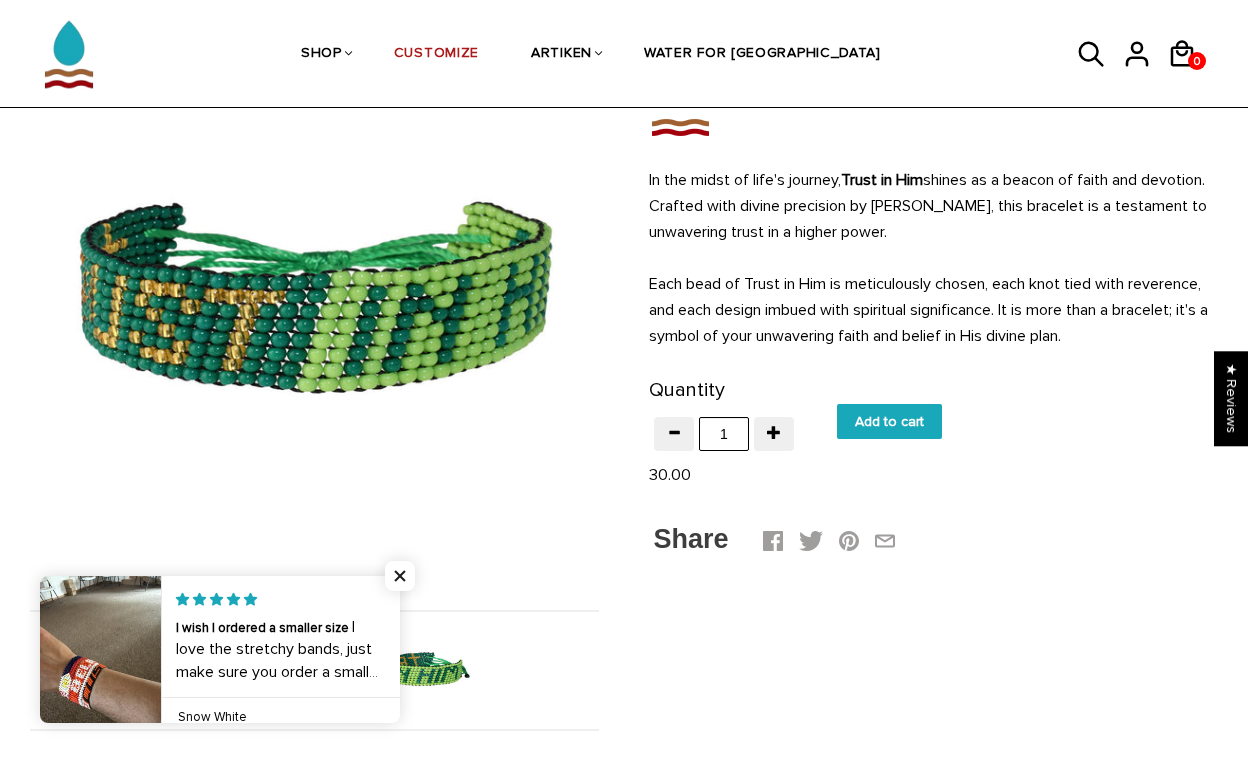 scroll, scrollTop: 222, scrollLeft: 0, axis: vertical 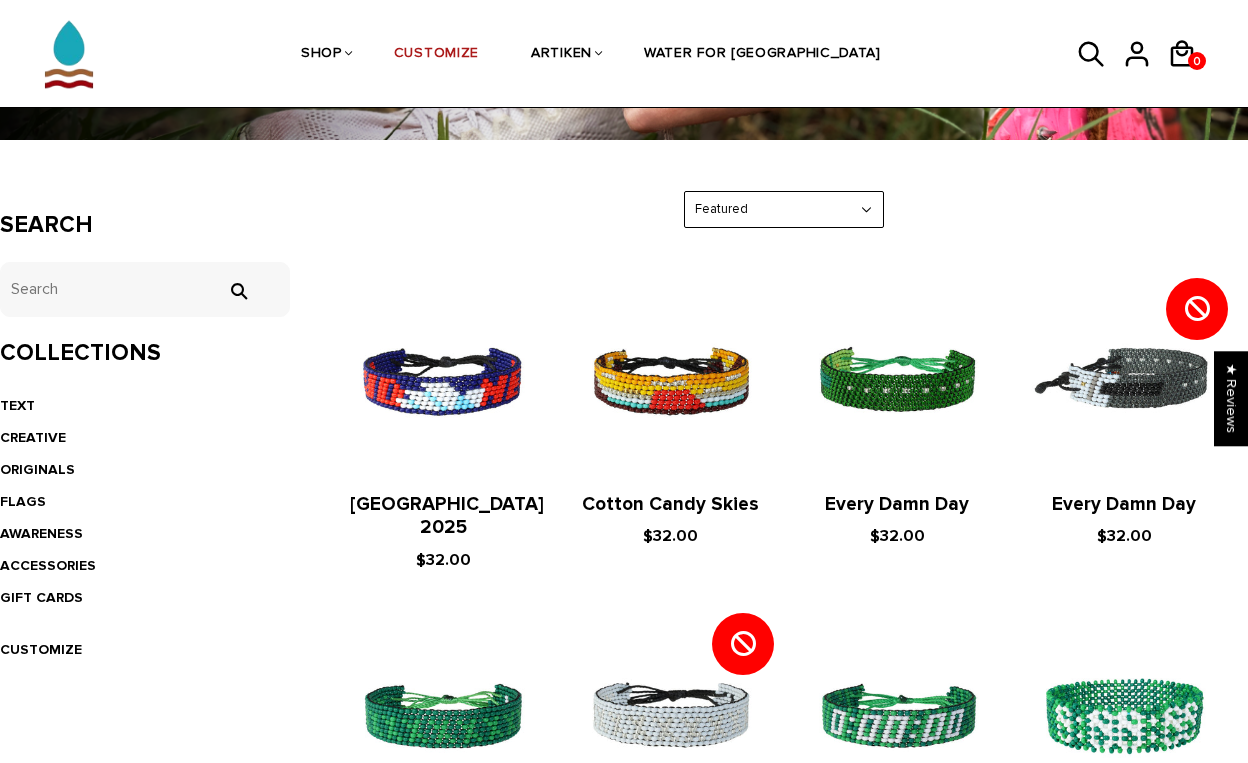 click at bounding box center (1124, 381) 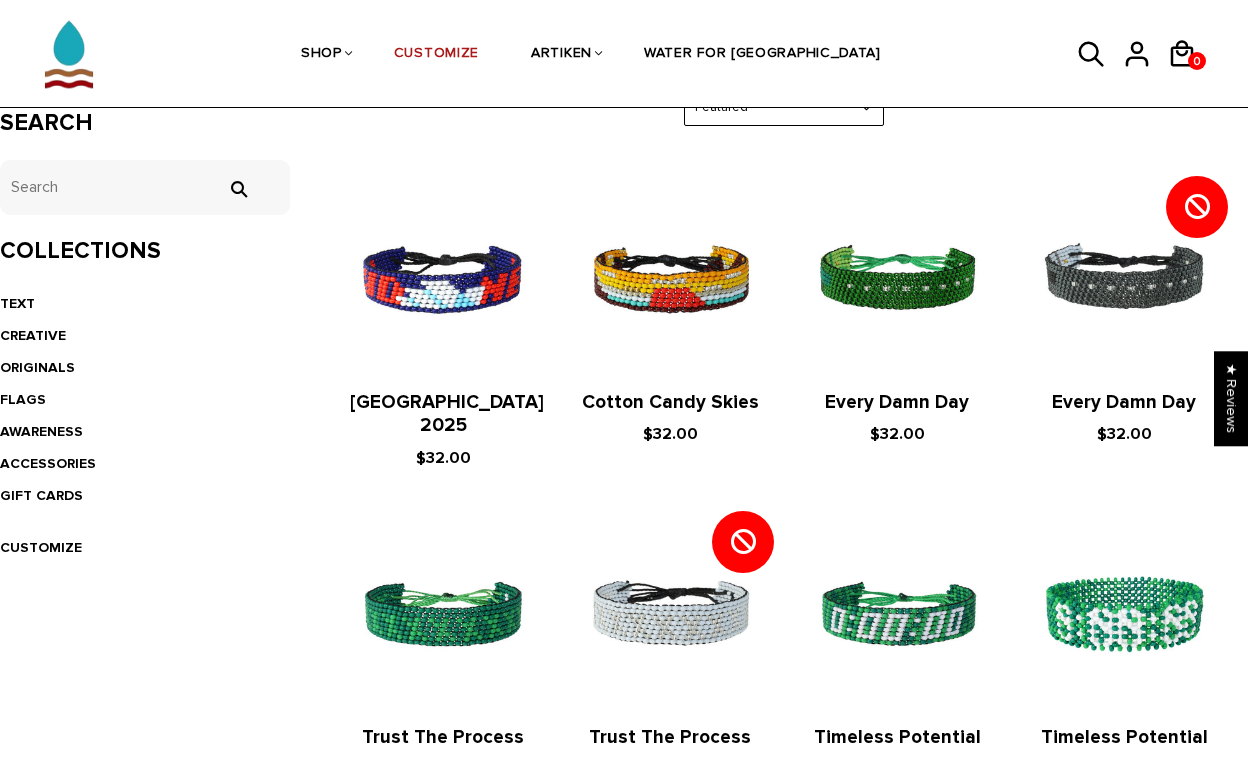 scroll, scrollTop: 370, scrollLeft: 0, axis: vertical 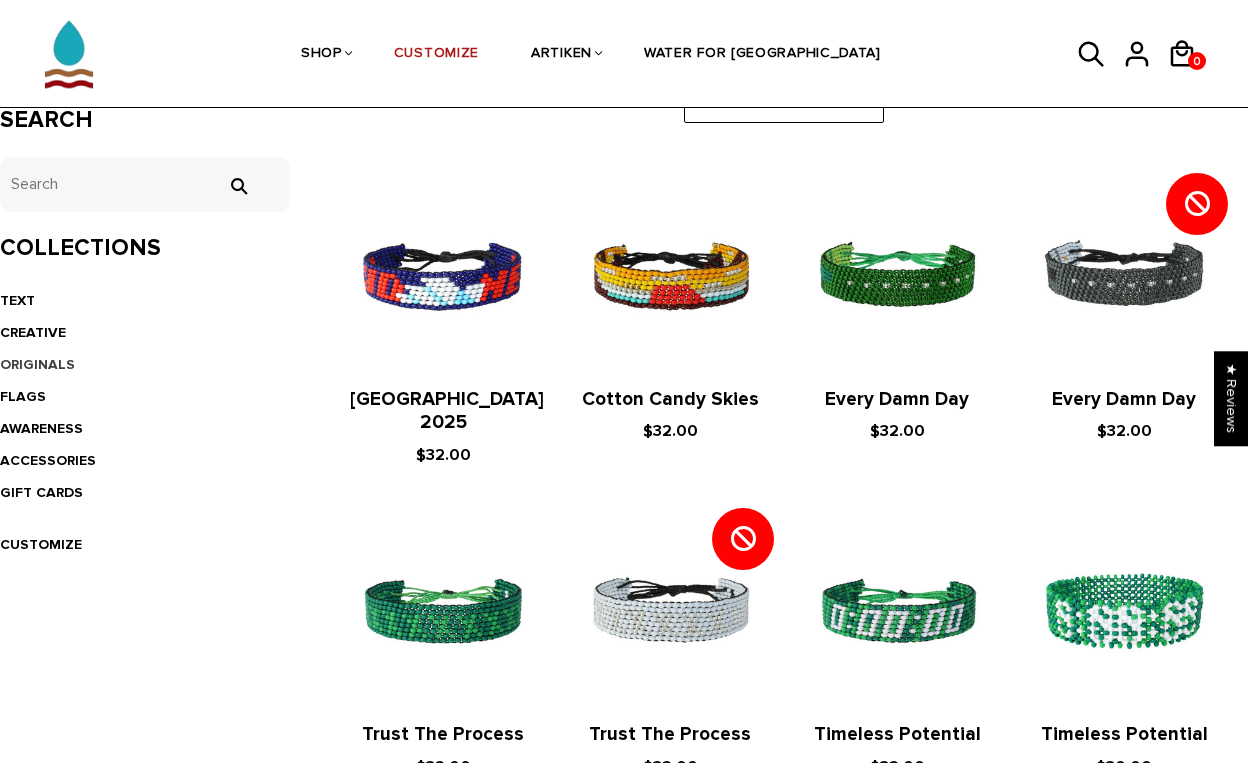 click on "ORIGINALS" at bounding box center [37, 364] 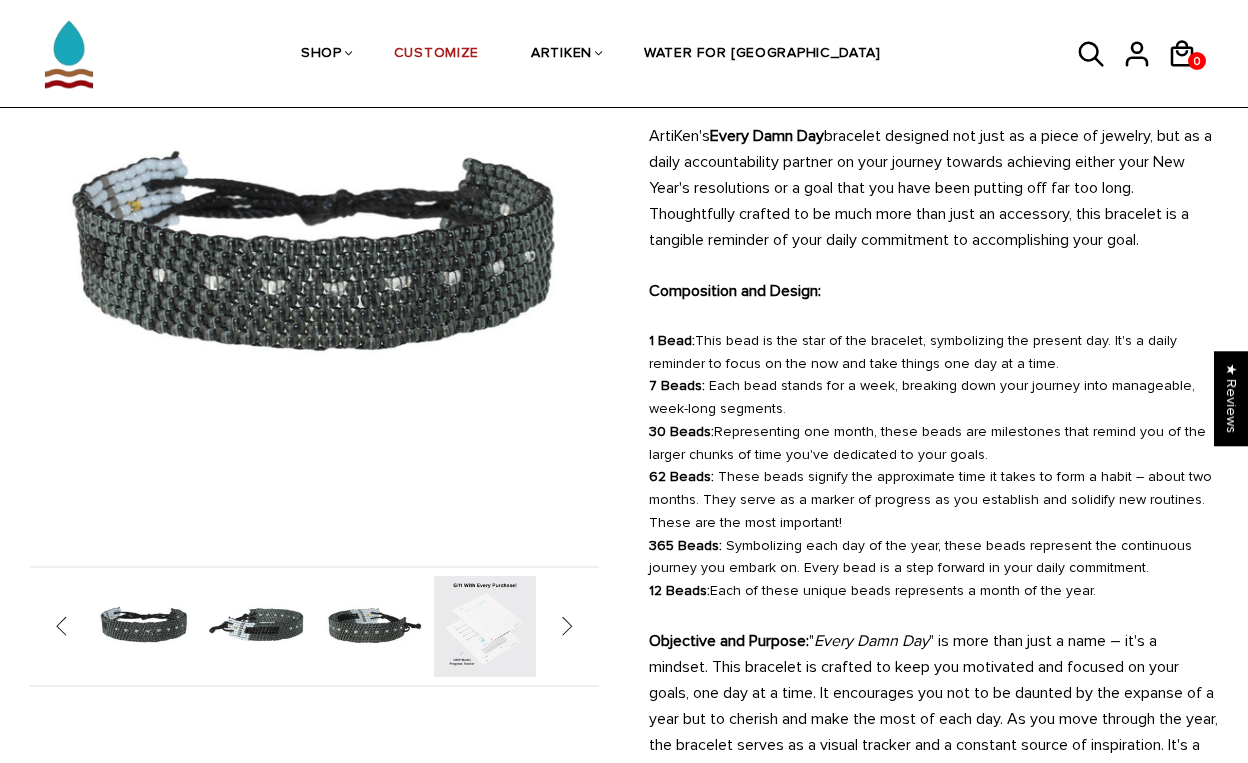 scroll, scrollTop: 218, scrollLeft: 0, axis: vertical 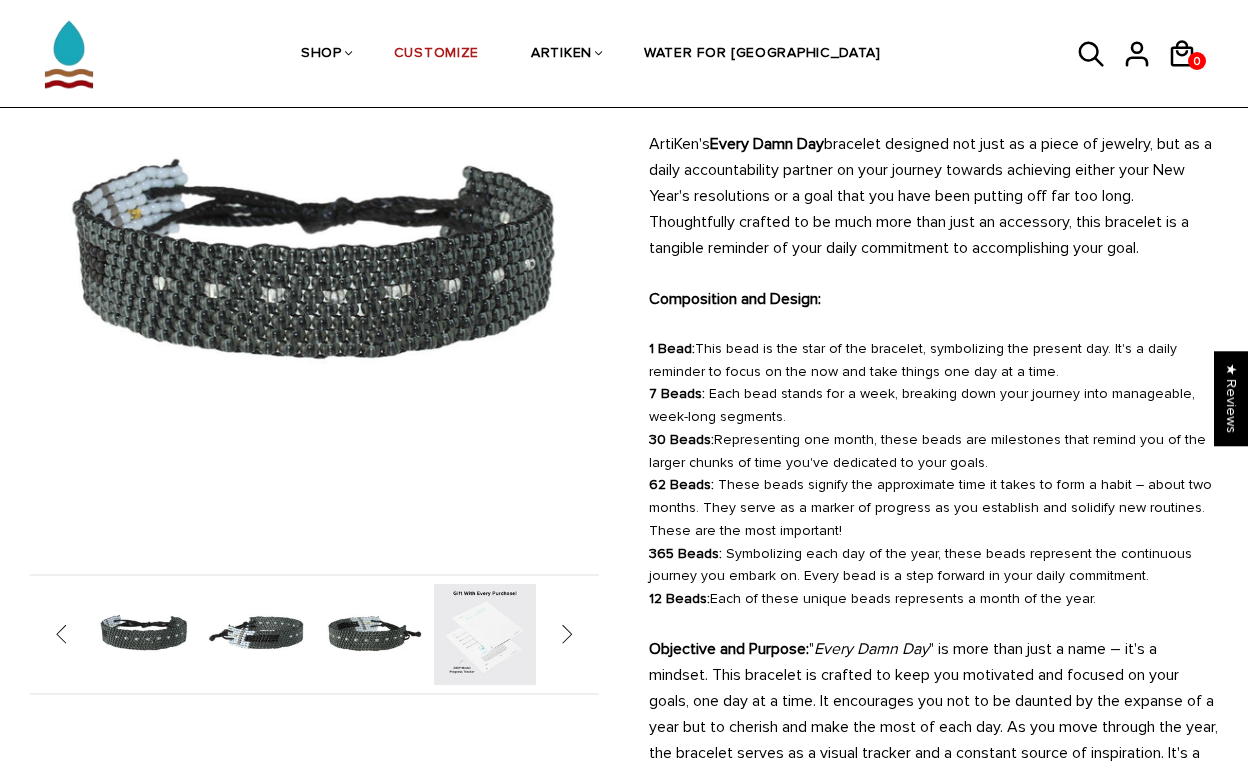 click at bounding box center (258, 635) 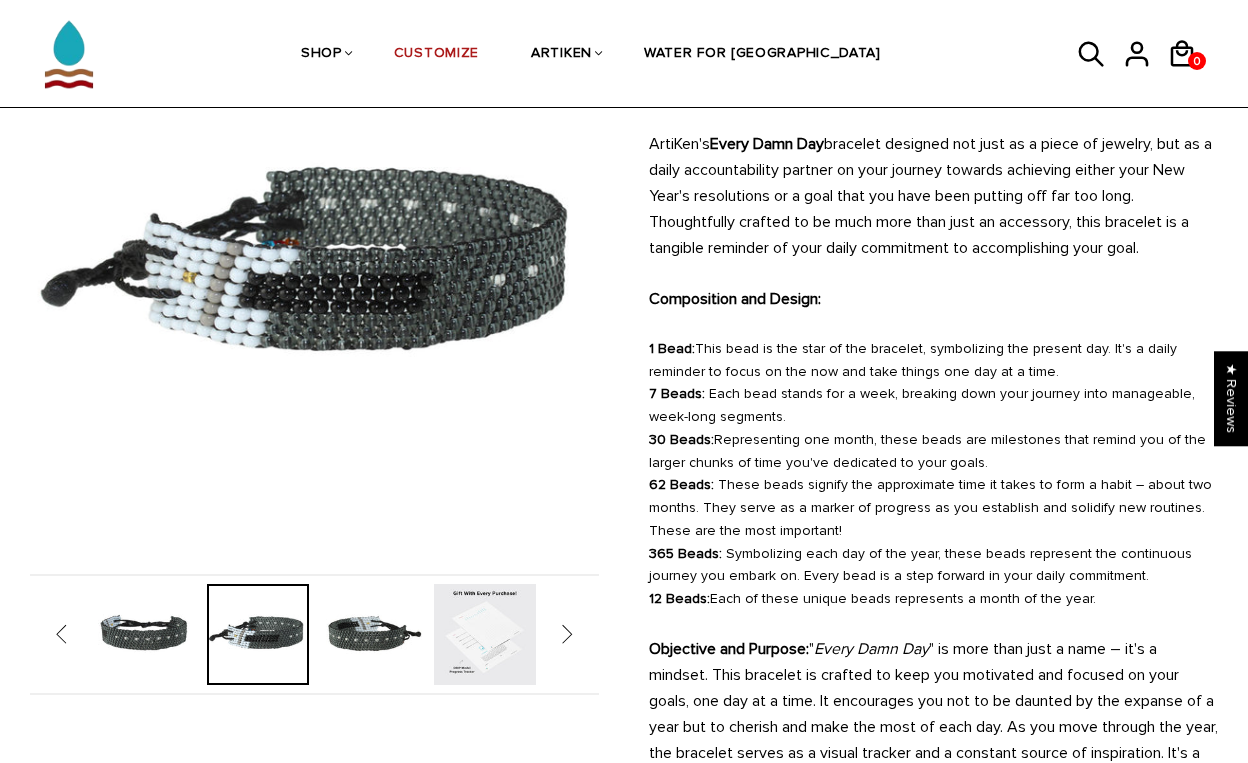 click at bounding box center [372, 635] 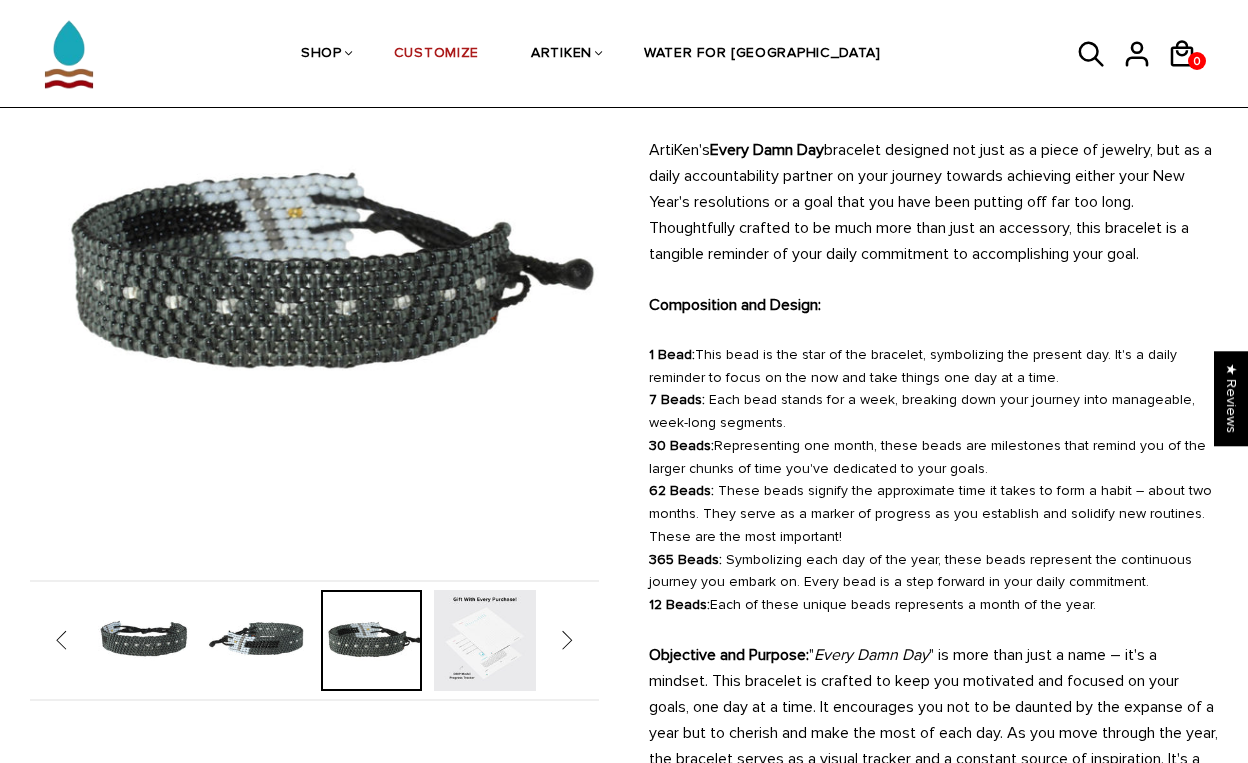 scroll, scrollTop: 208, scrollLeft: 0, axis: vertical 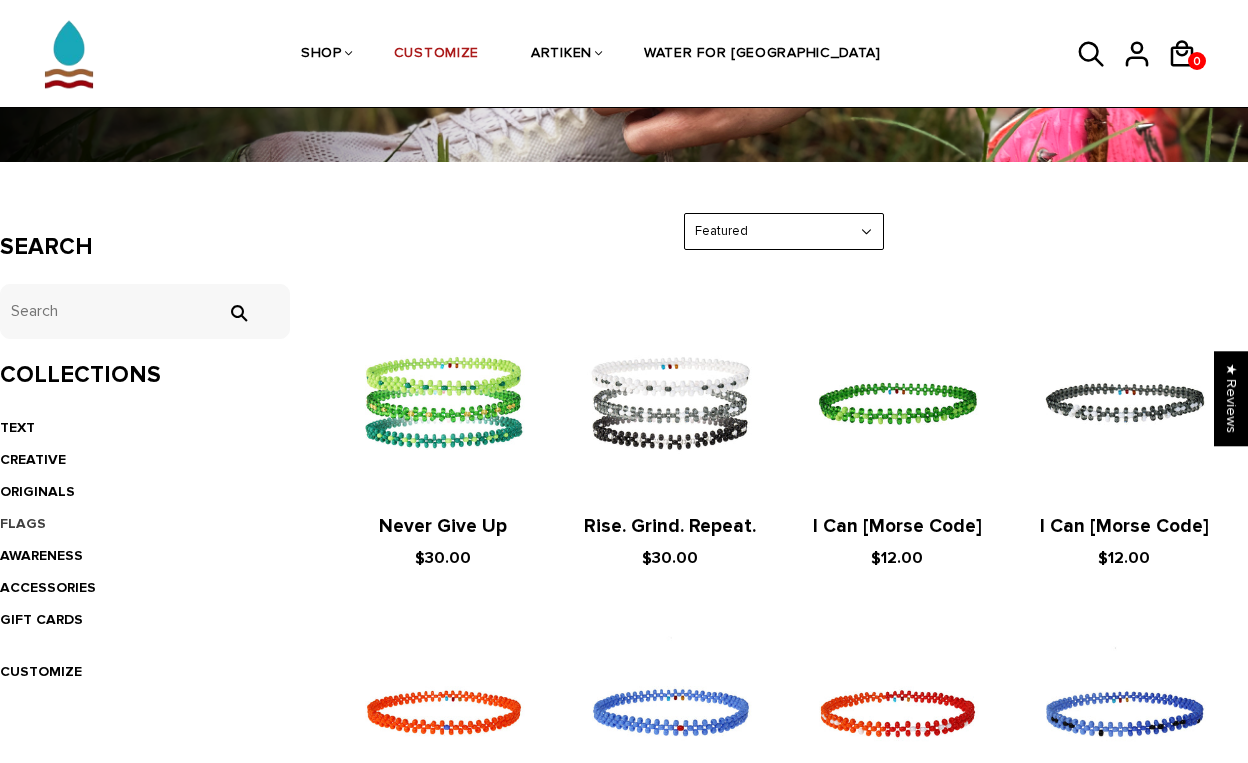 click on "FLAGS" at bounding box center (23, 523) 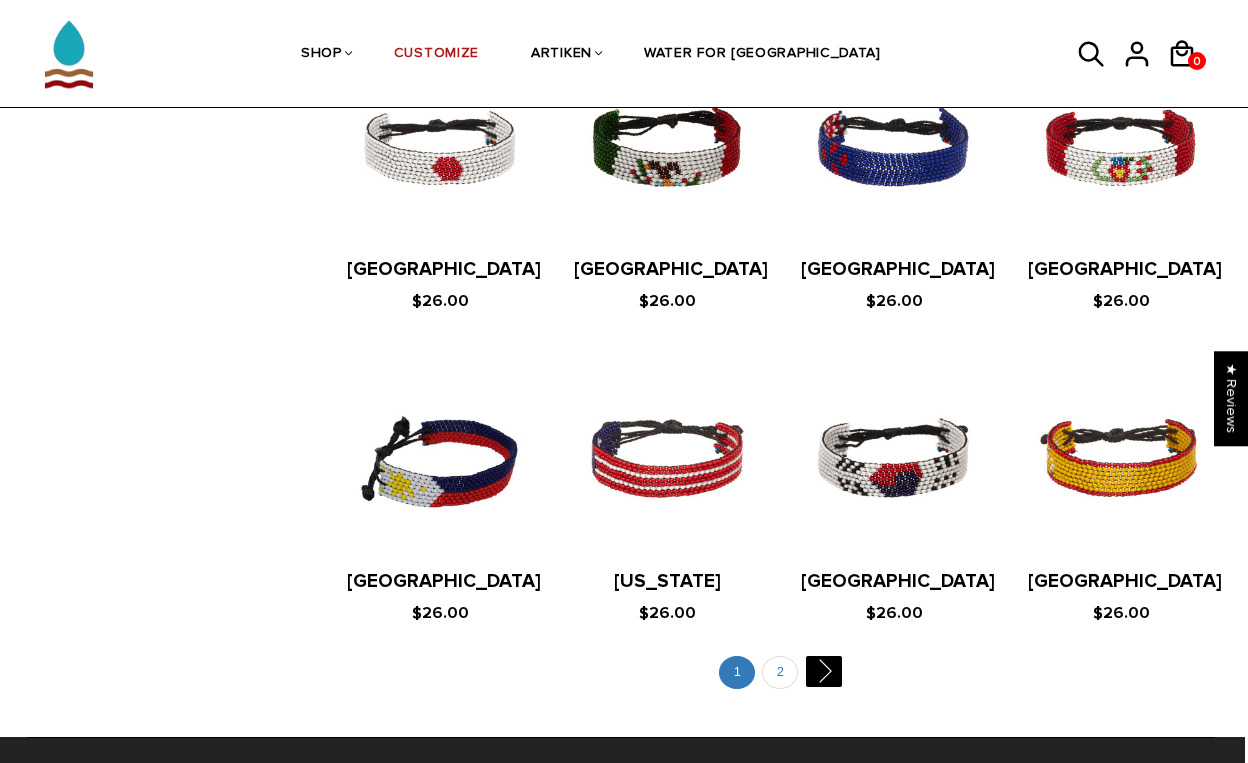 scroll, scrollTop: 3700, scrollLeft: 3, axis: both 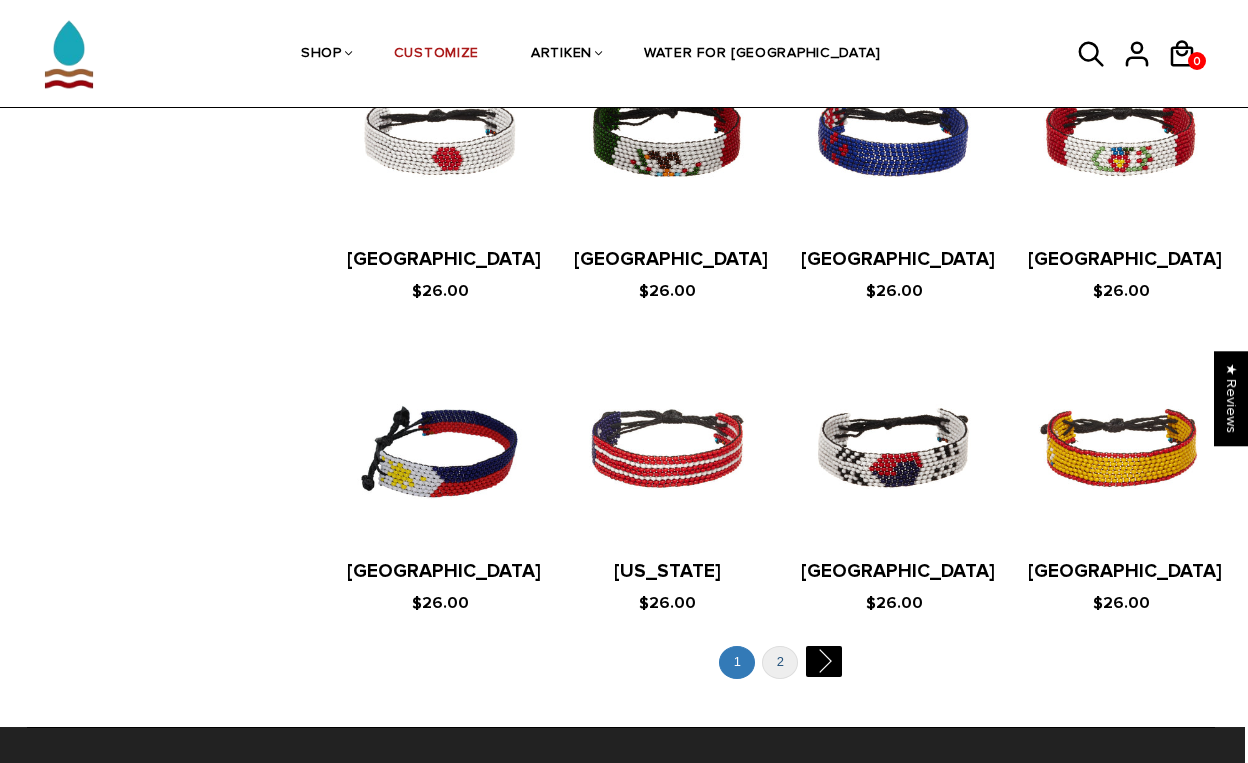 click on "2" at bounding box center (780, 662) 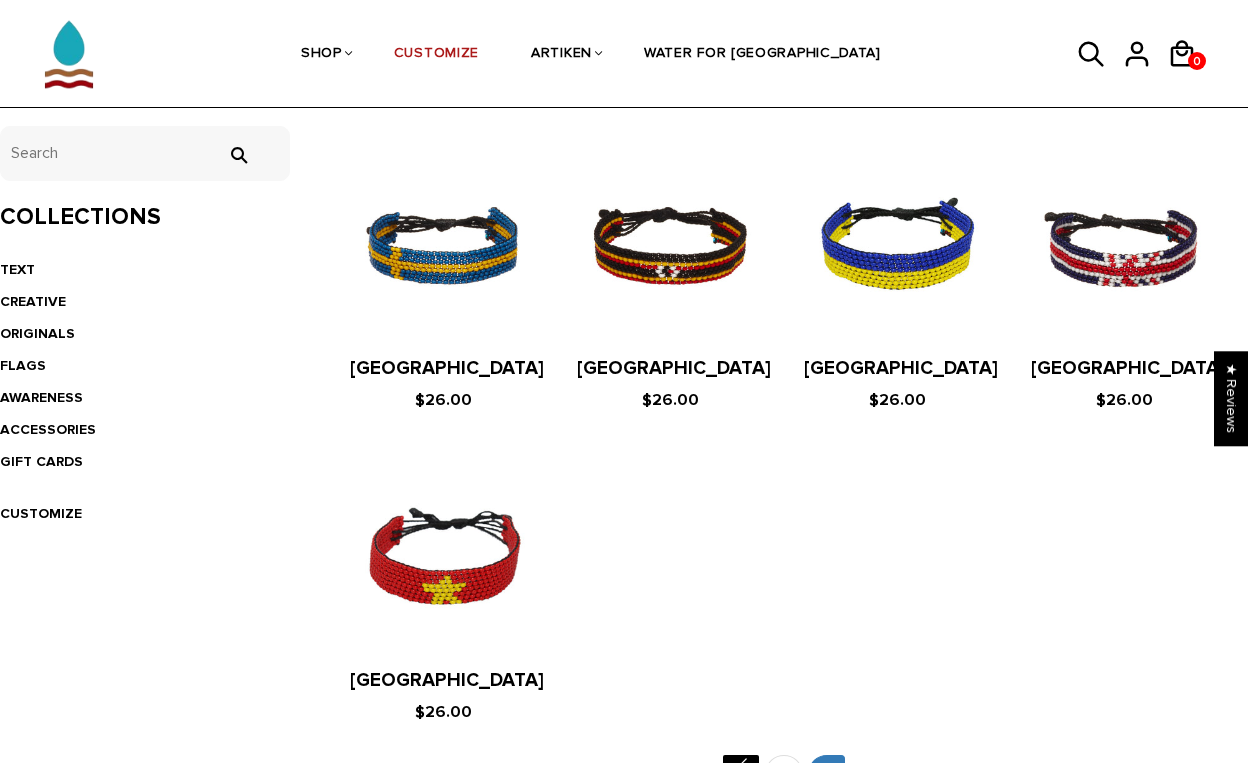 scroll, scrollTop: 400, scrollLeft: 0, axis: vertical 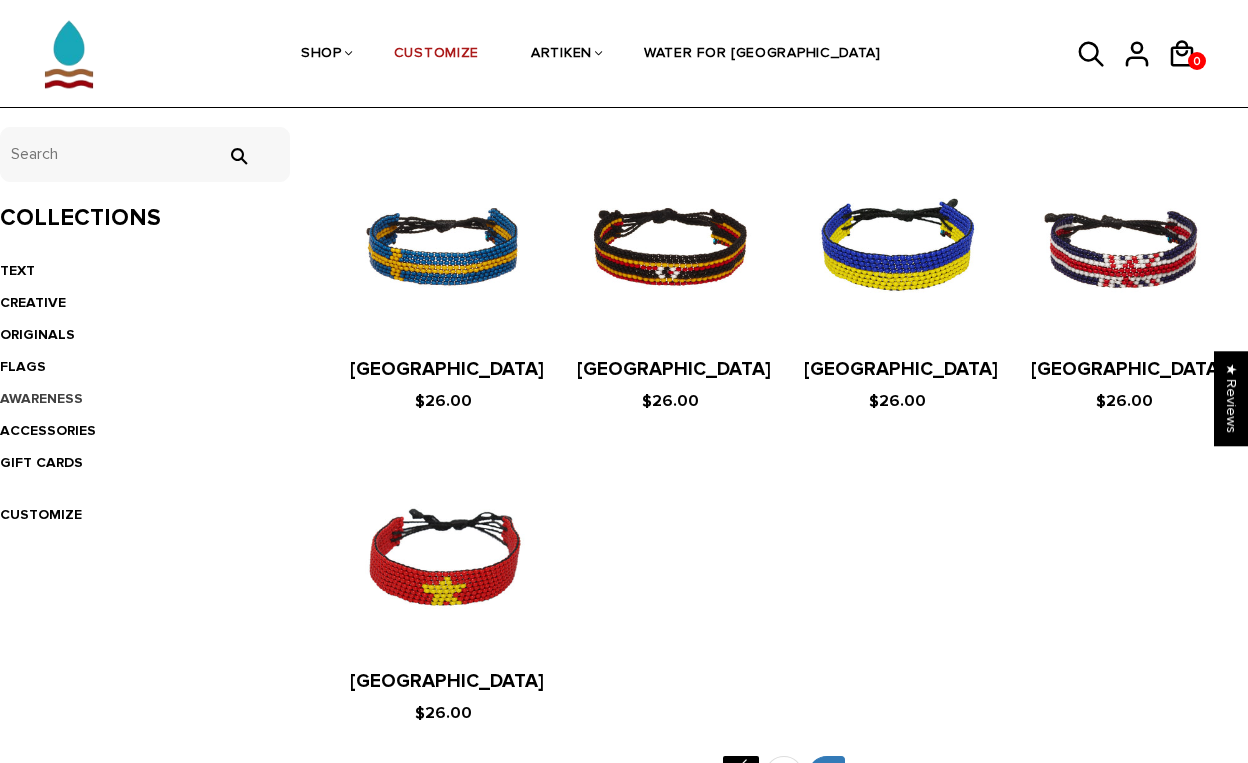 click on "AWARENESS" at bounding box center (41, 398) 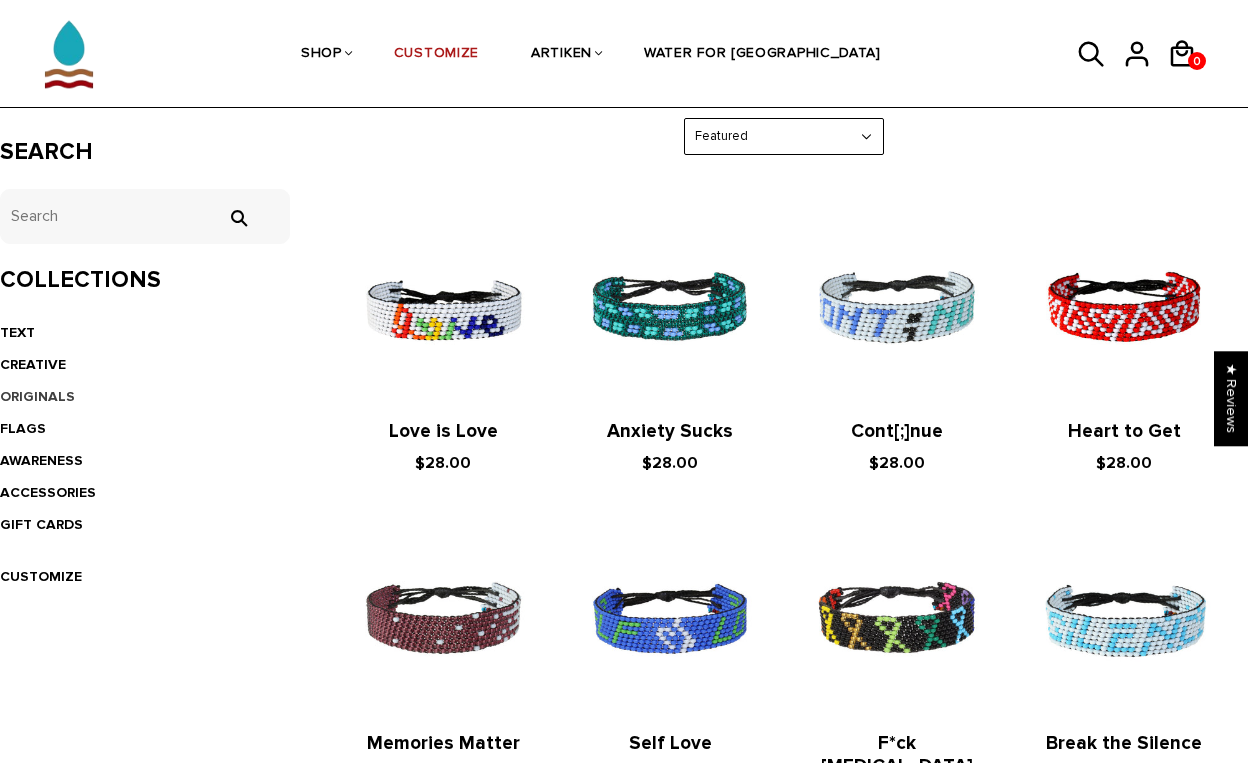 scroll, scrollTop: 341, scrollLeft: 0, axis: vertical 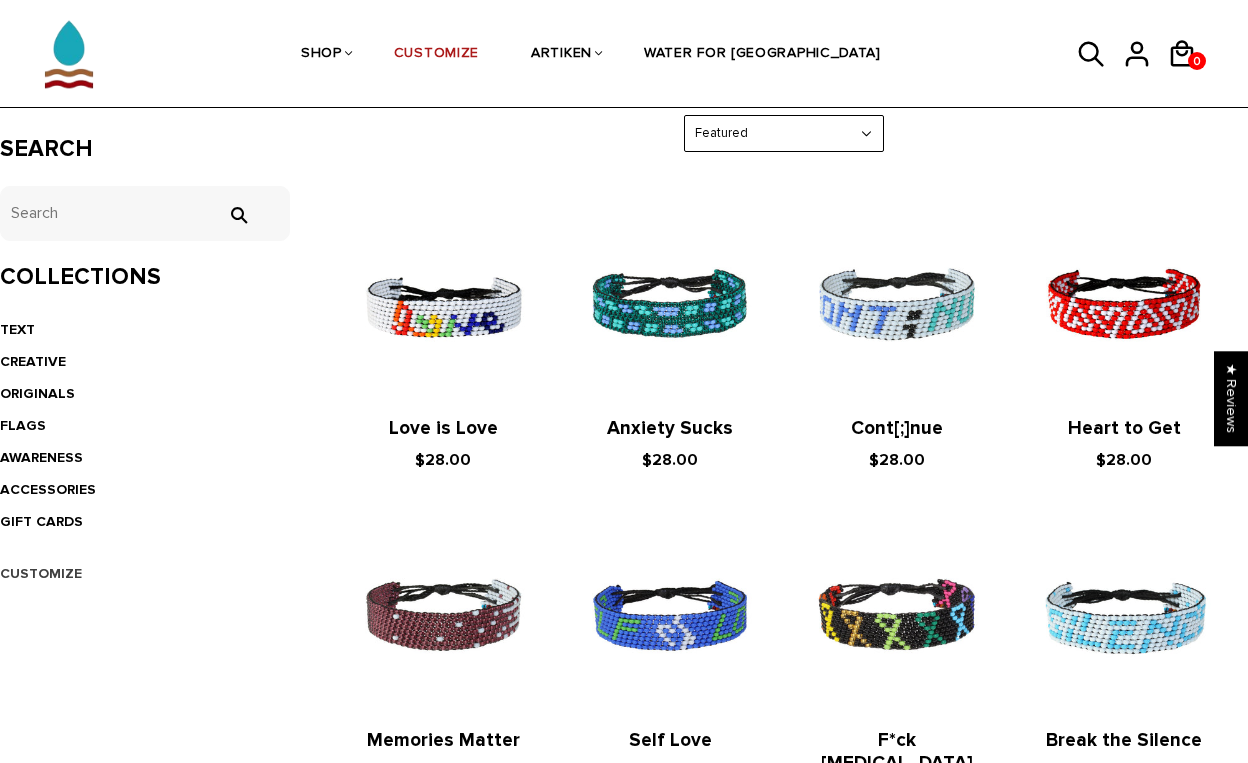 click on "CUSTOMIZE" at bounding box center (41, 573) 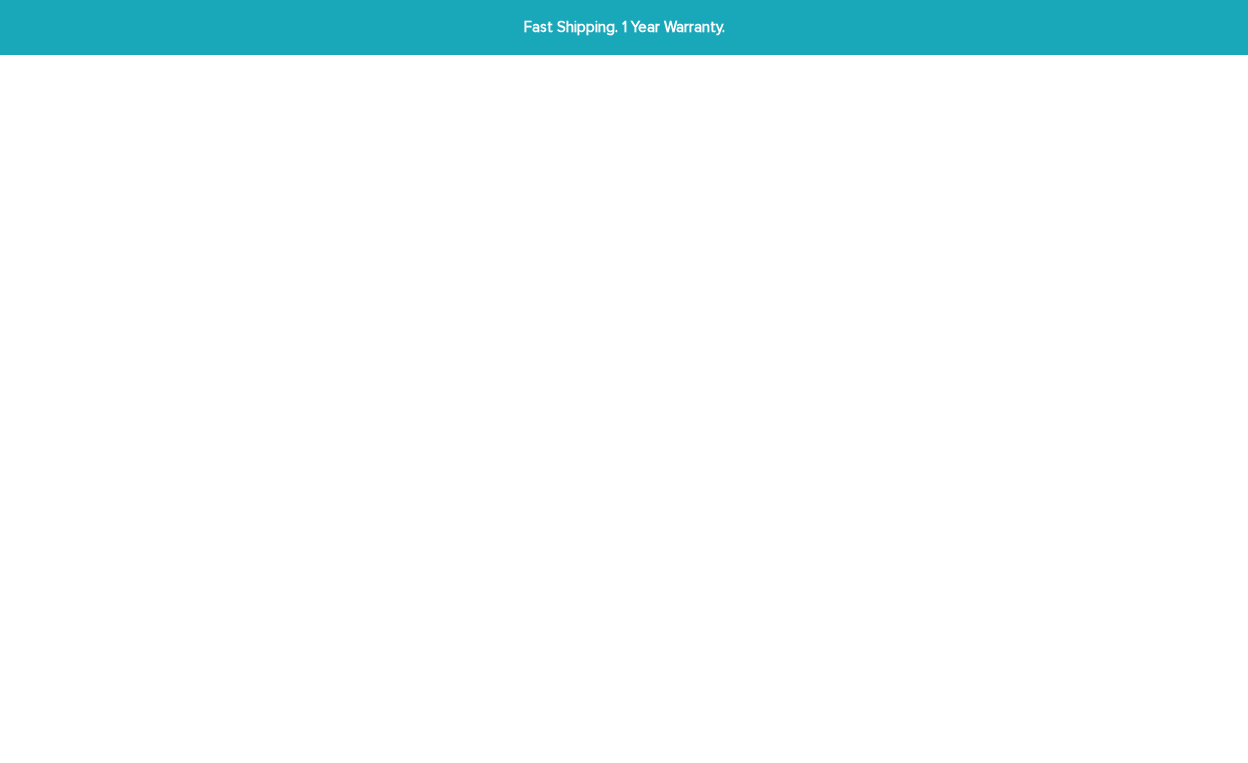 scroll, scrollTop: 0, scrollLeft: 0, axis: both 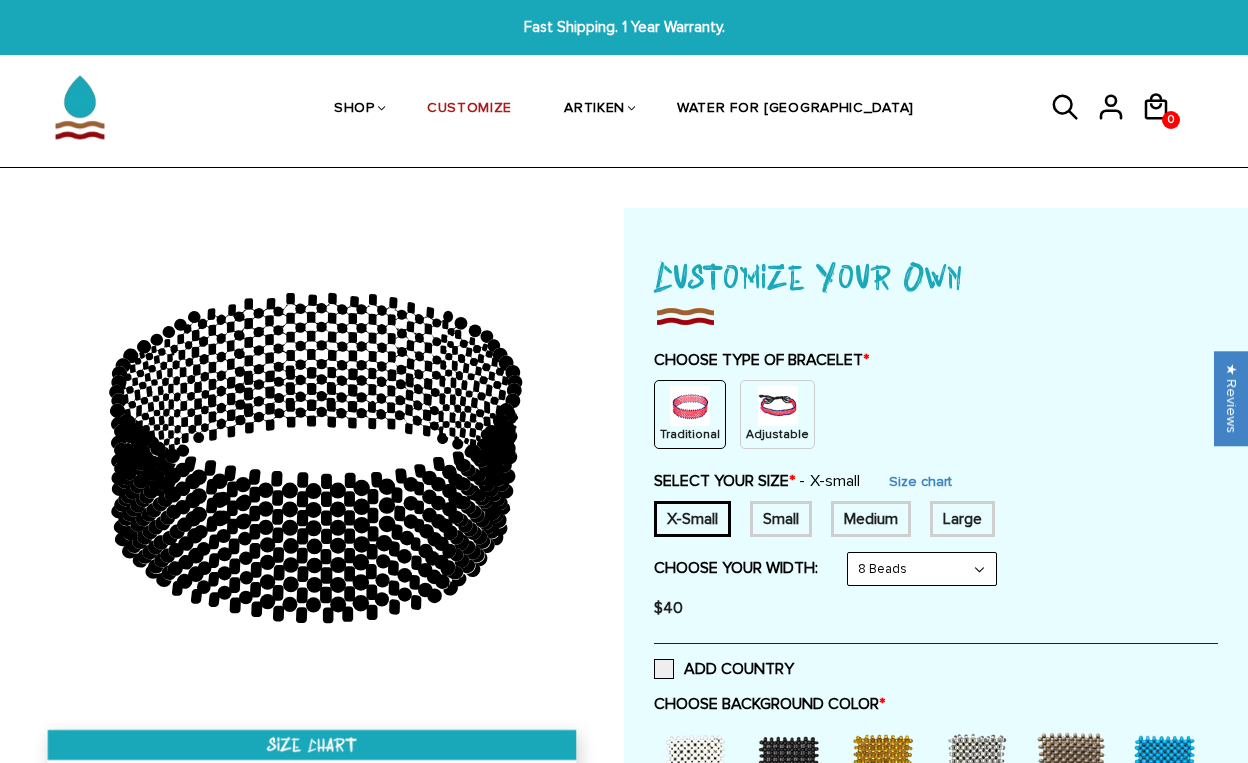 click at bounding box center [778, 406] 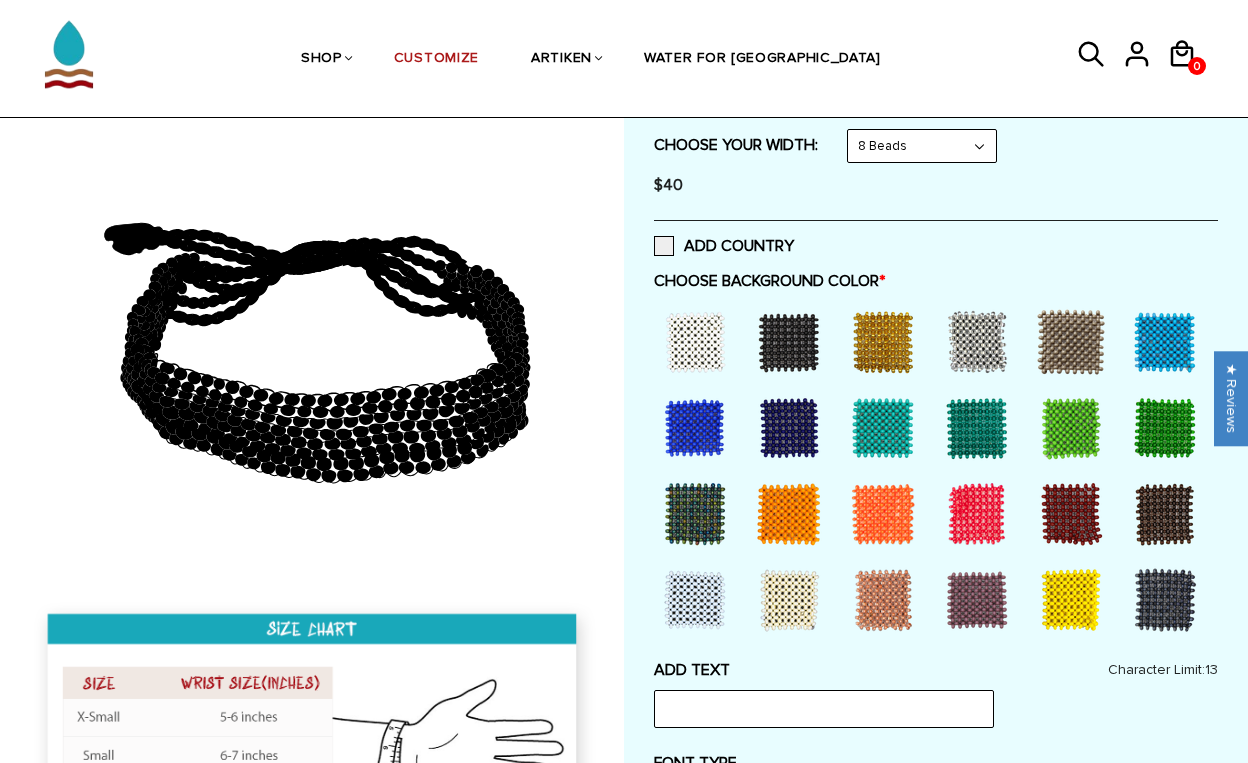 scroll, scrollTop: 343, scrollLeft: 0, axis: vertical 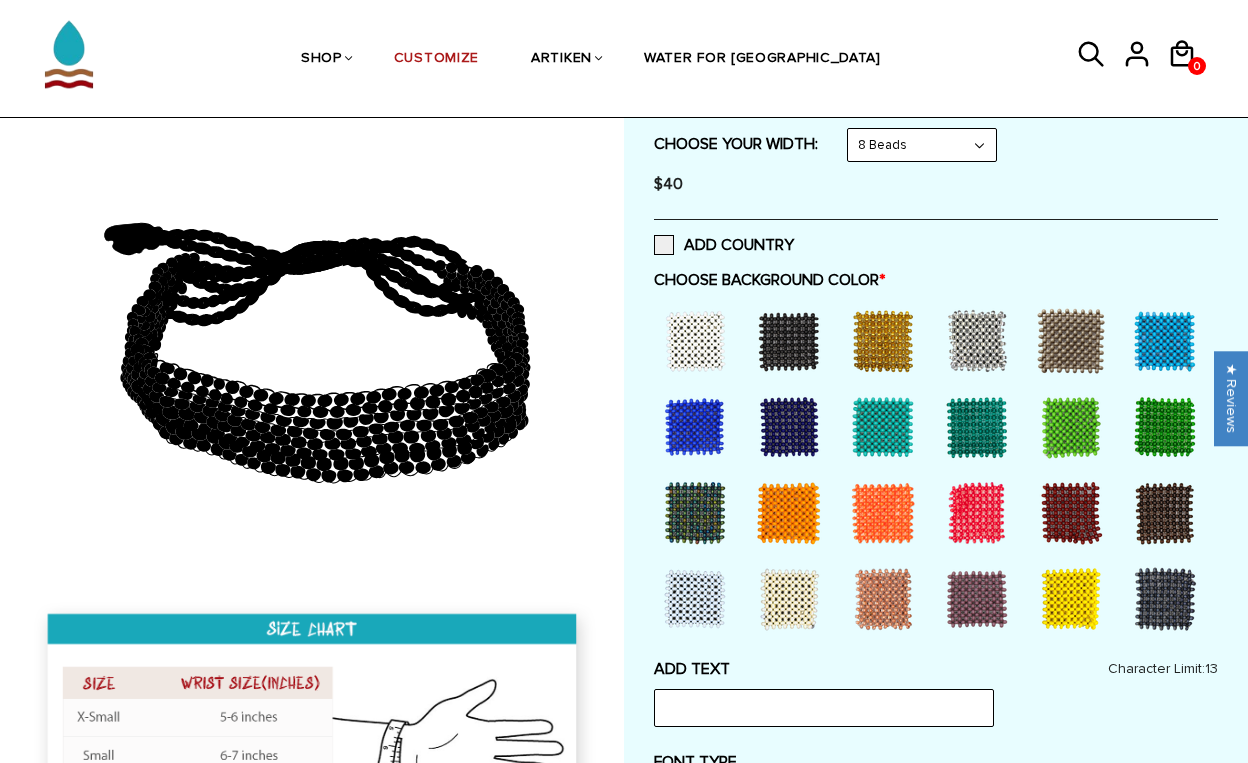 click at bounding box center [789, 341] 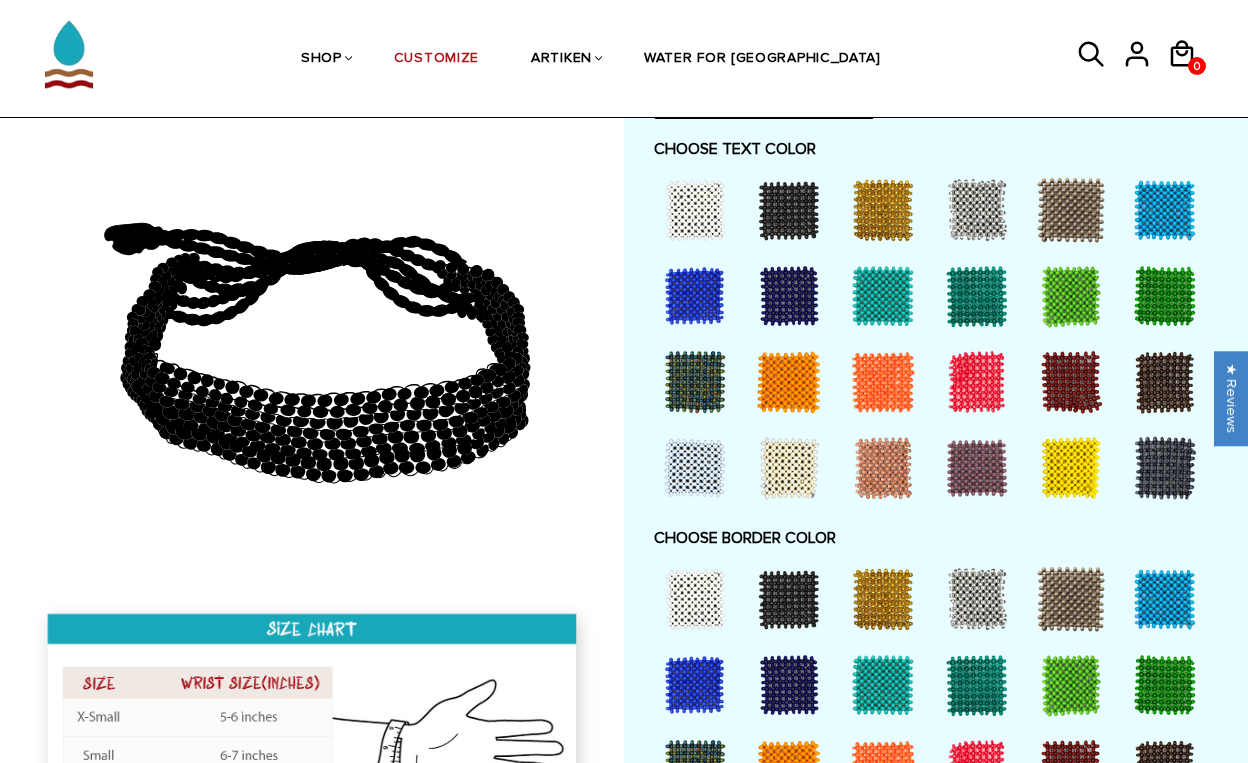 scroll, scrollTop: 1080, scrollLeft: 0, axis: vertical 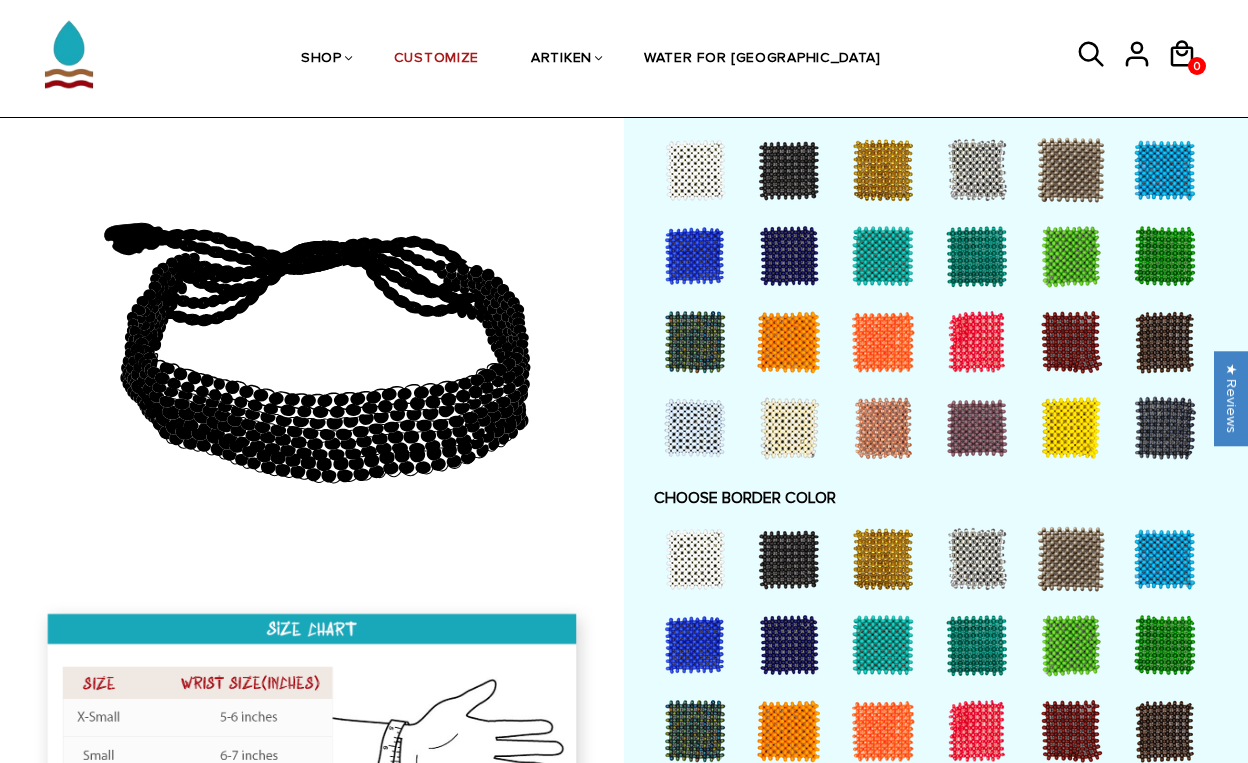 click at bounding box center (789, 559) 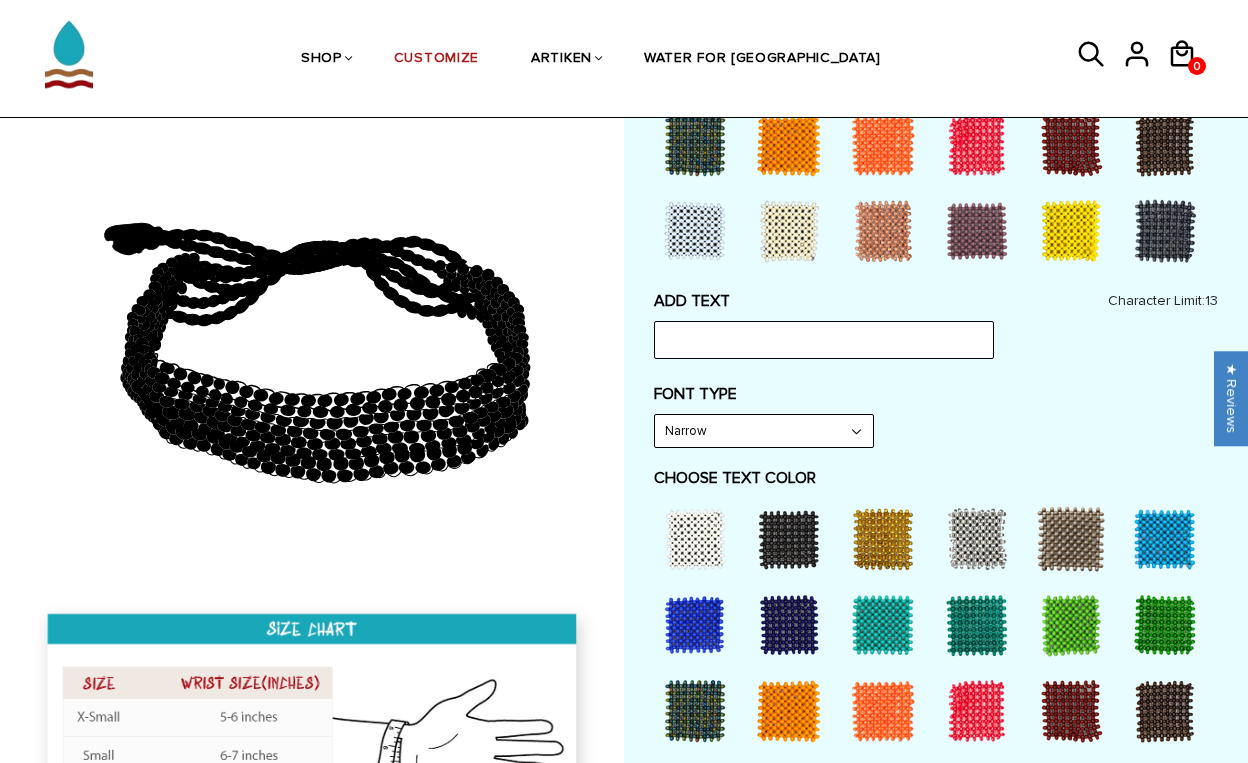 scroll, scrollTop: 710, scrollLeft: 0, axis: vertical 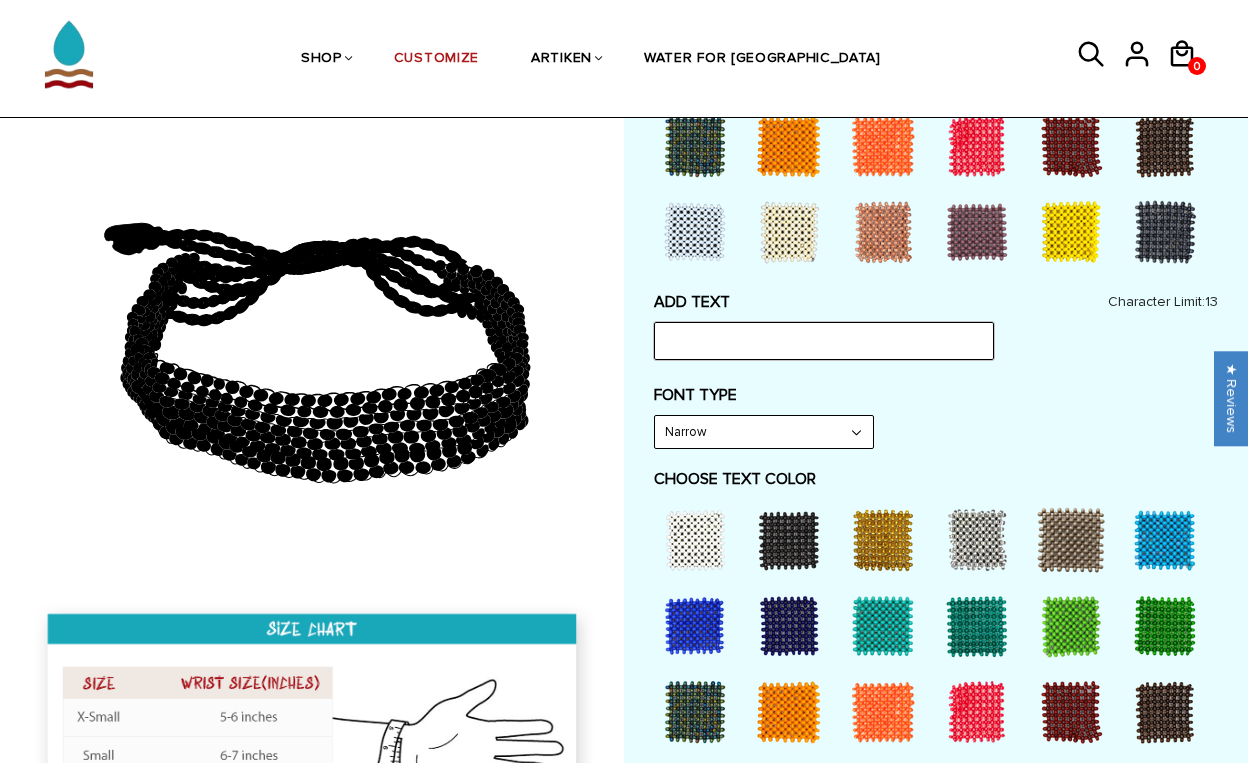 click at bounding box center (824, 341) 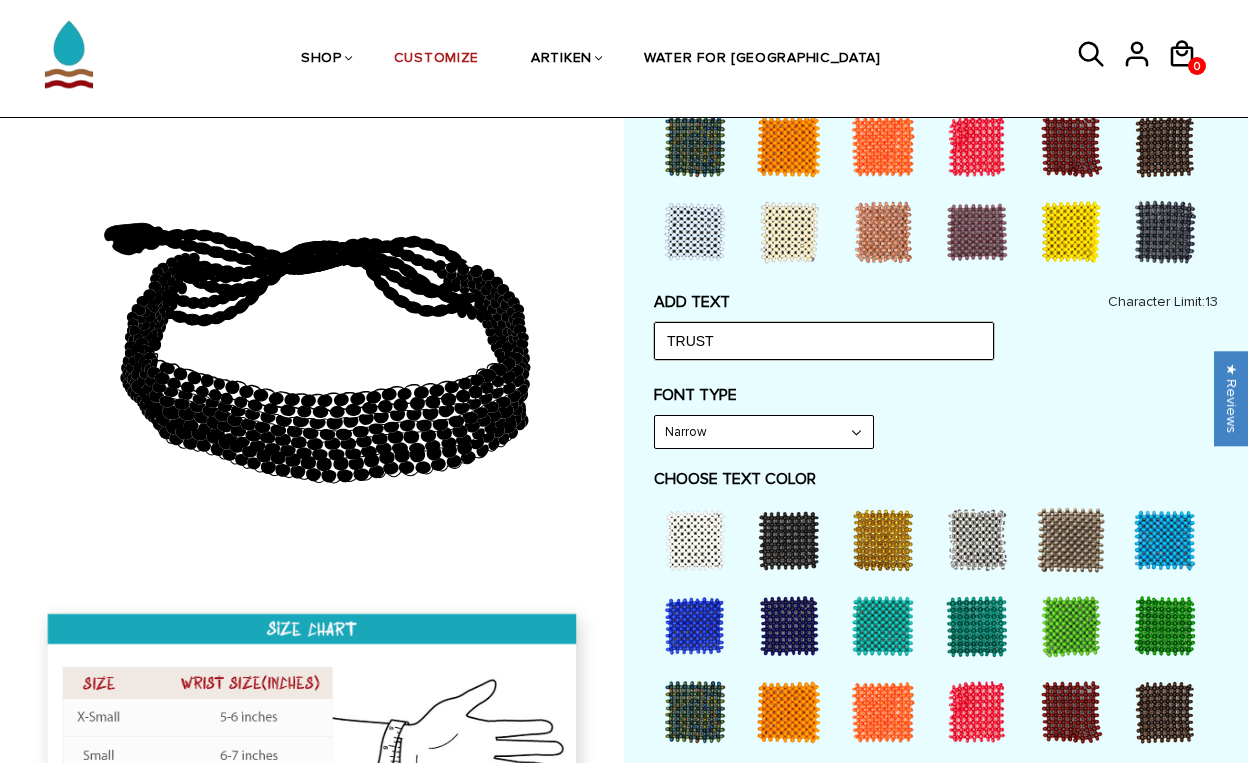 type on "TRUST" 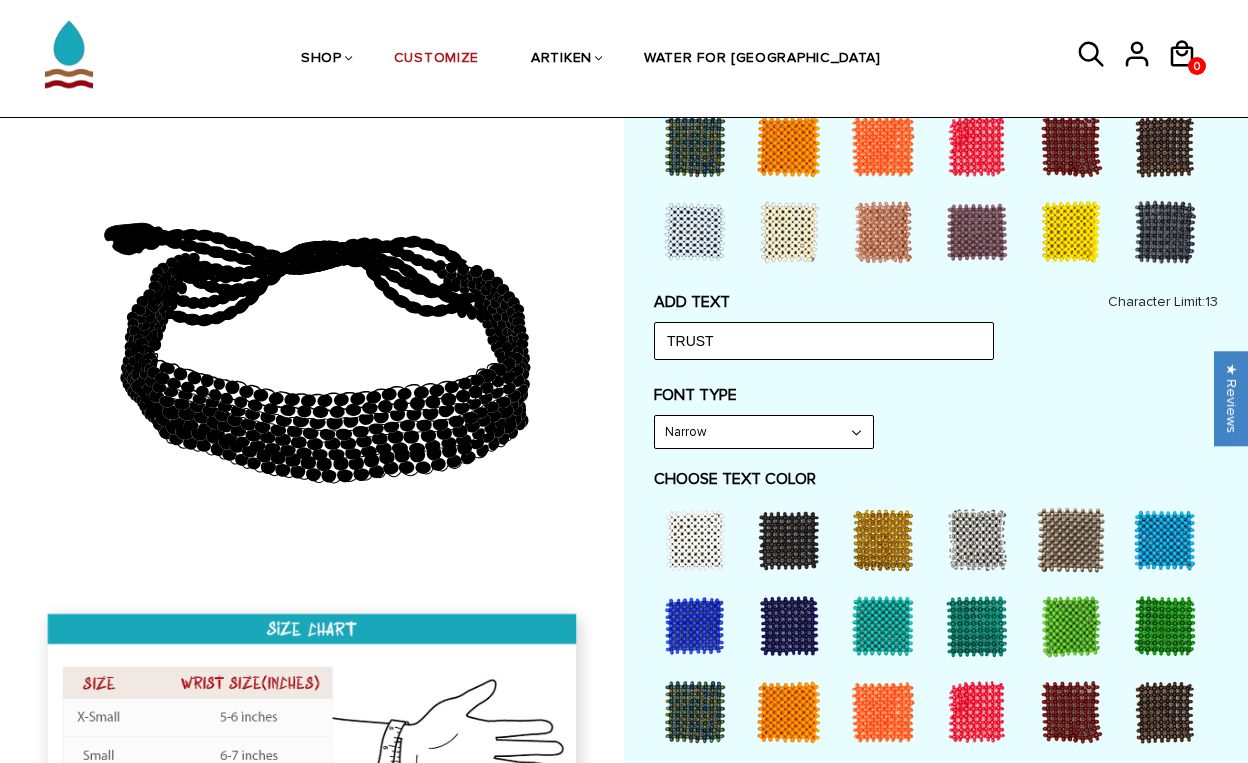 click on "ADD TEXT
TRUST
Character Limit:  13
FONT TYPE
Bold
Bold
FONT TYPE
Narrow
Narrow
Bold
CHOOSE TEXT COLOR" at bounding box center [936, 762] 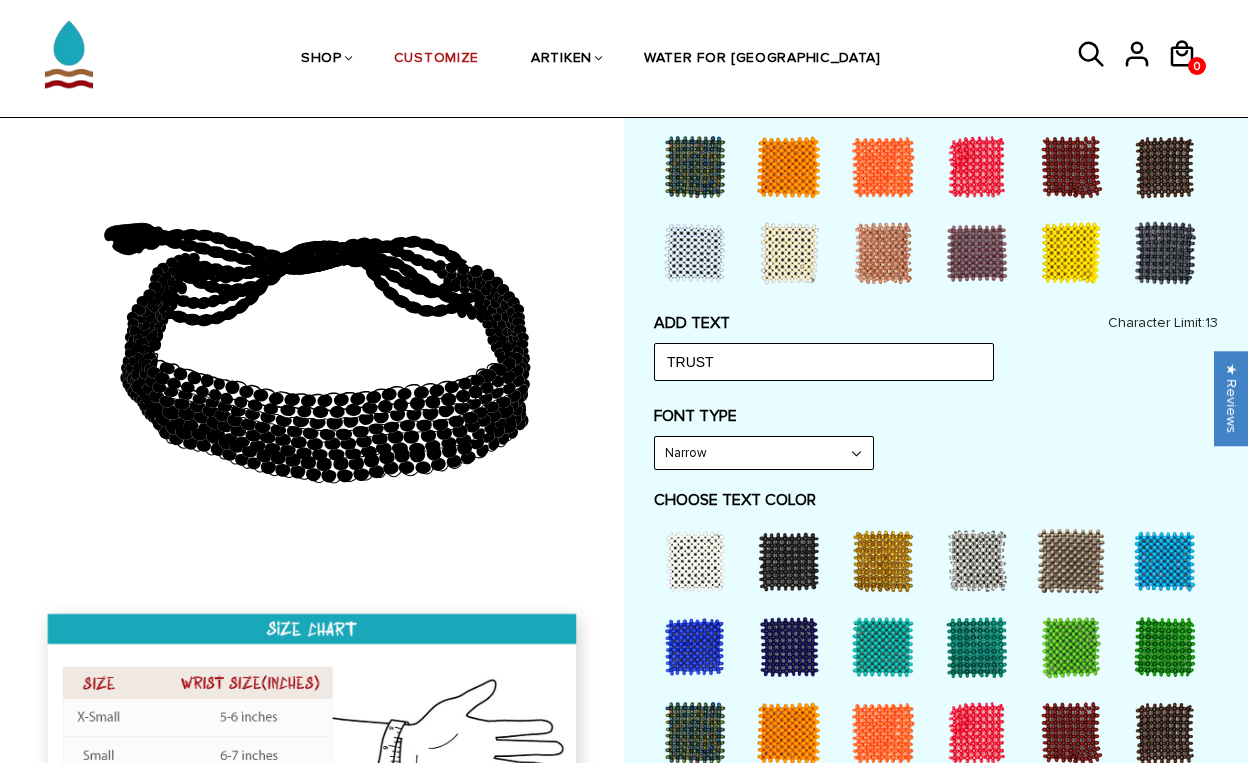 scroll, scrollTop: 687, scrollLeft: 0, axis: vertical 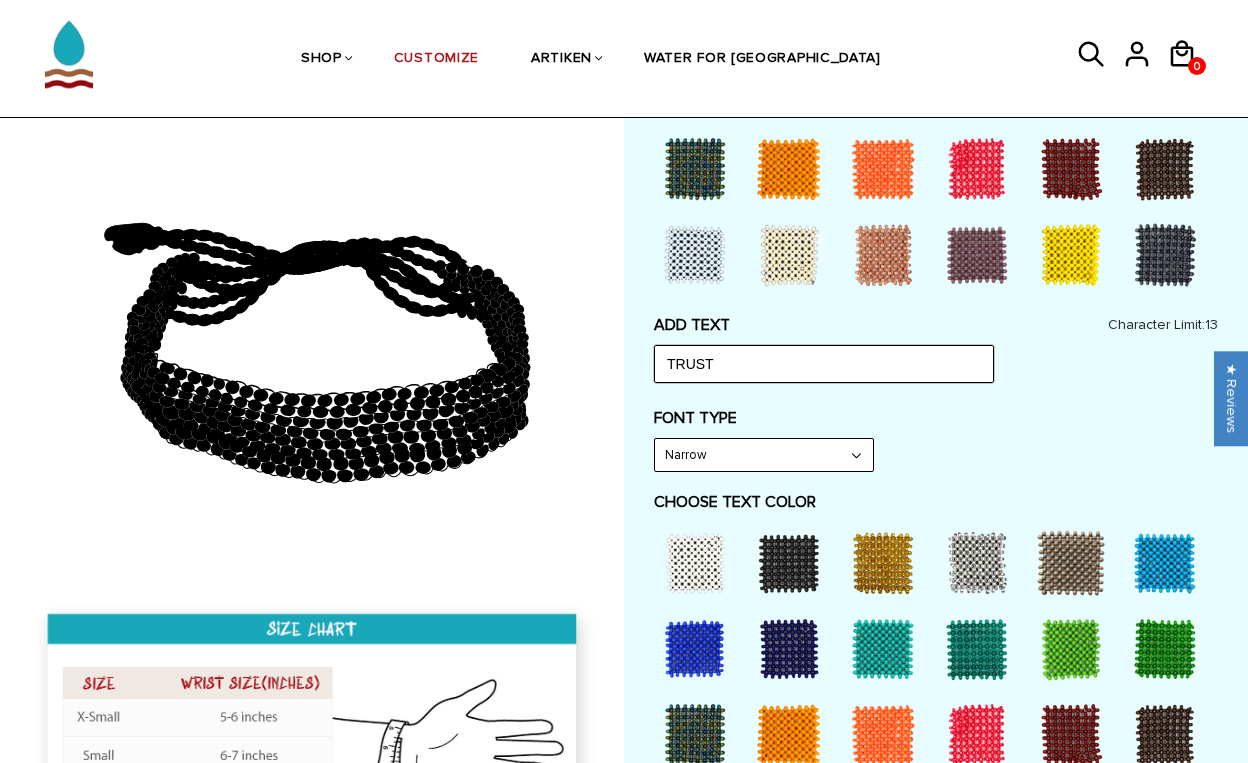 drag, startPoint x: 784, startPoint y: 351, endPoint x: 635, endPoint y: 350, distance: 149.00336 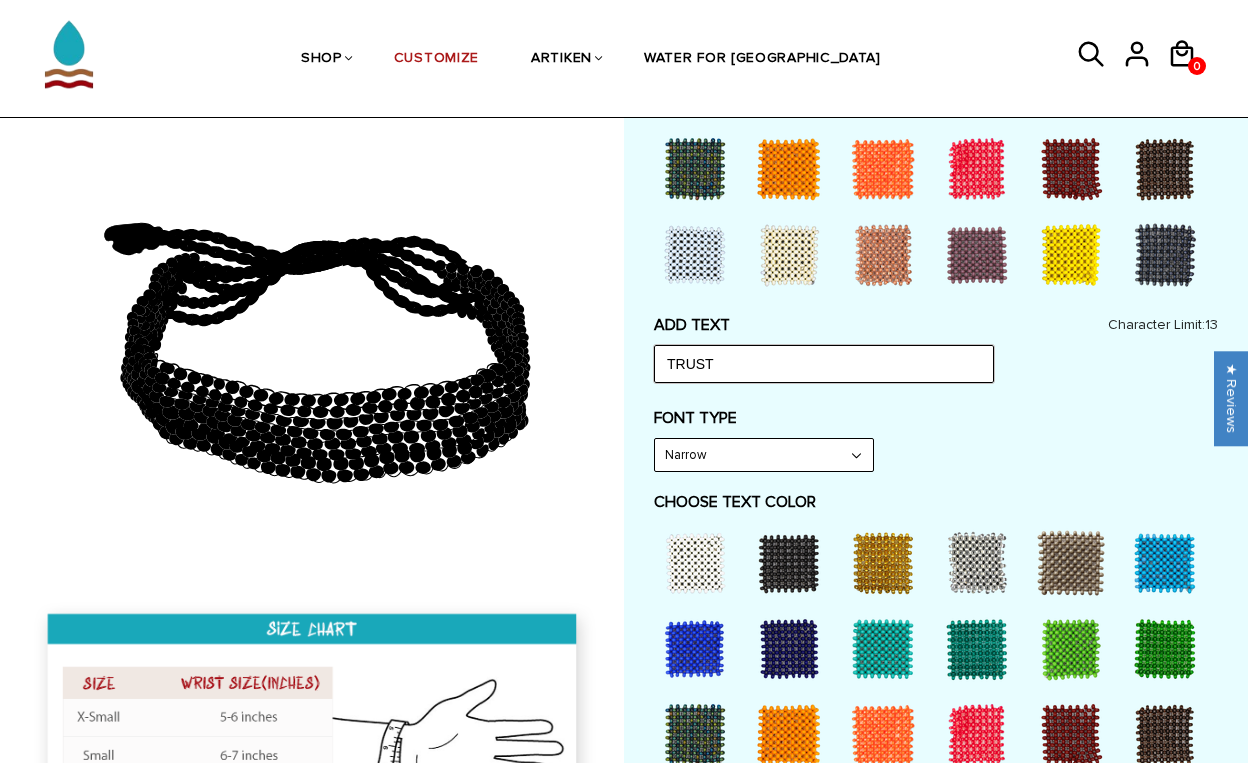 click on "Customize Your Own
CHOOSE TYPE OF BRACELET  *
Traditional
Adjustable
Traditional / X-Small / 8 Beads
Traditional / X-Small / 6 Beads
Traditional / X-Small / 10 Beads
Traditional / Small / 8 Beads
Traditional / Small / 6 Beads
Traditional / Small / 10 Beads
*" at bounding box center [936, 535] 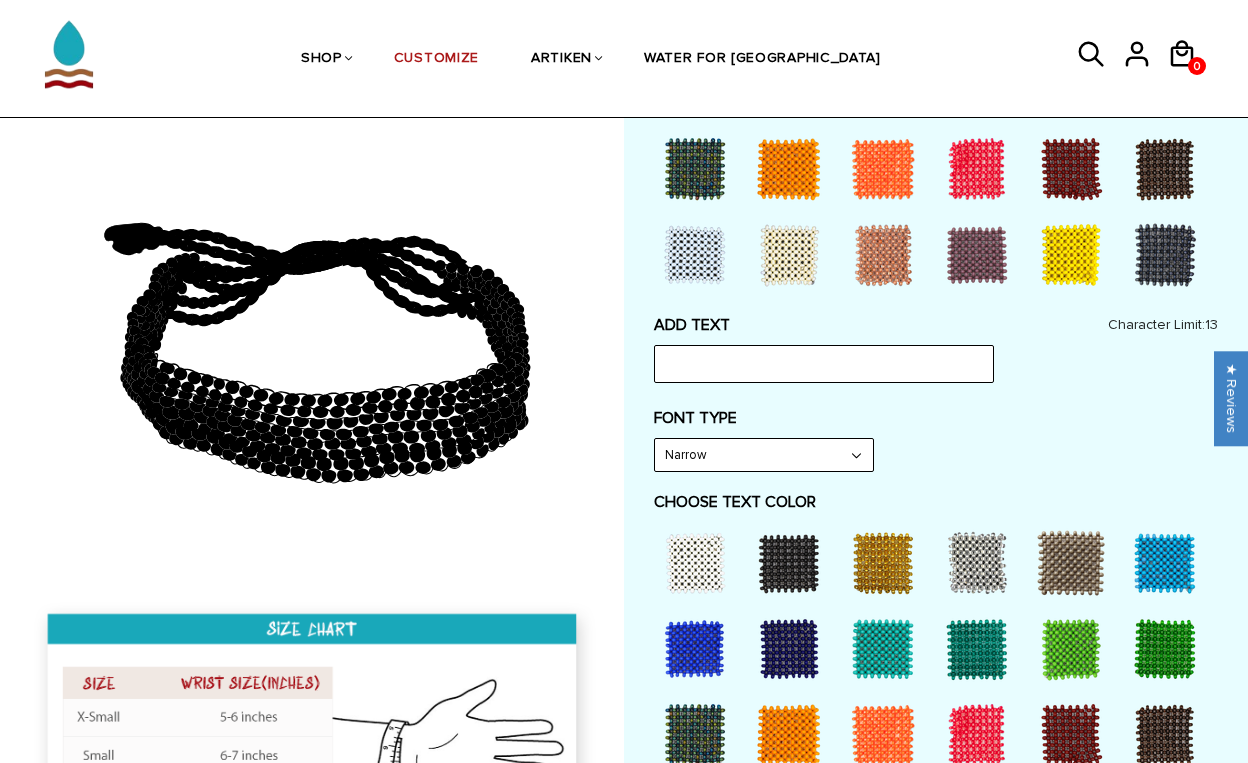 click on "FONT TYPE
Narrow
Narrow
Bold" at bounding box center (936, 440) 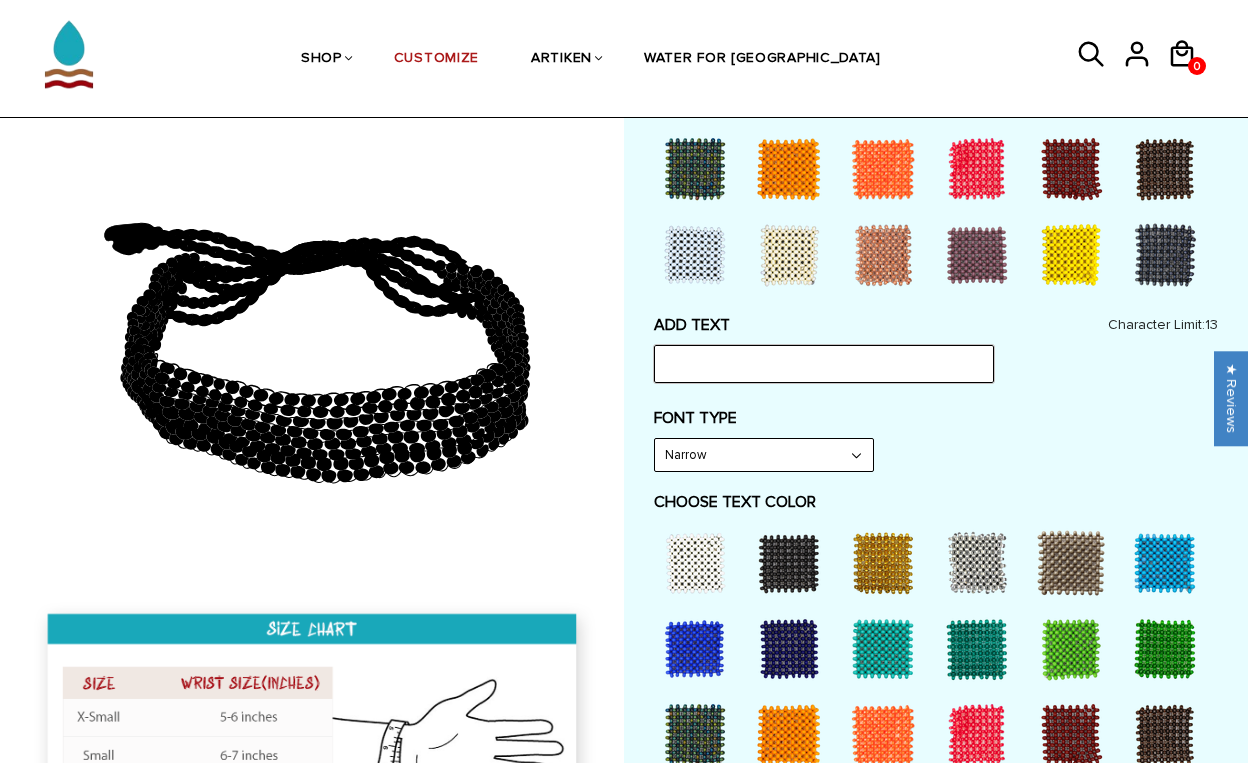 click at bounding box center [824, 364] 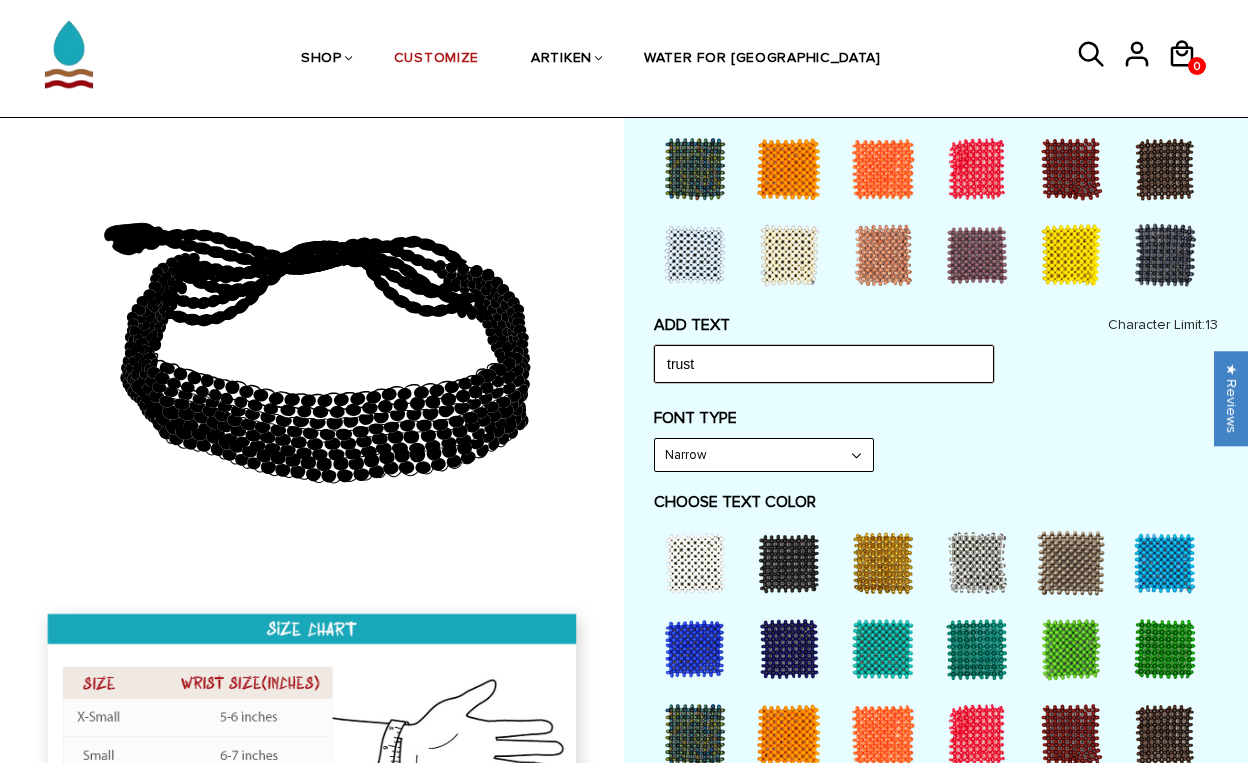 type on "trust" 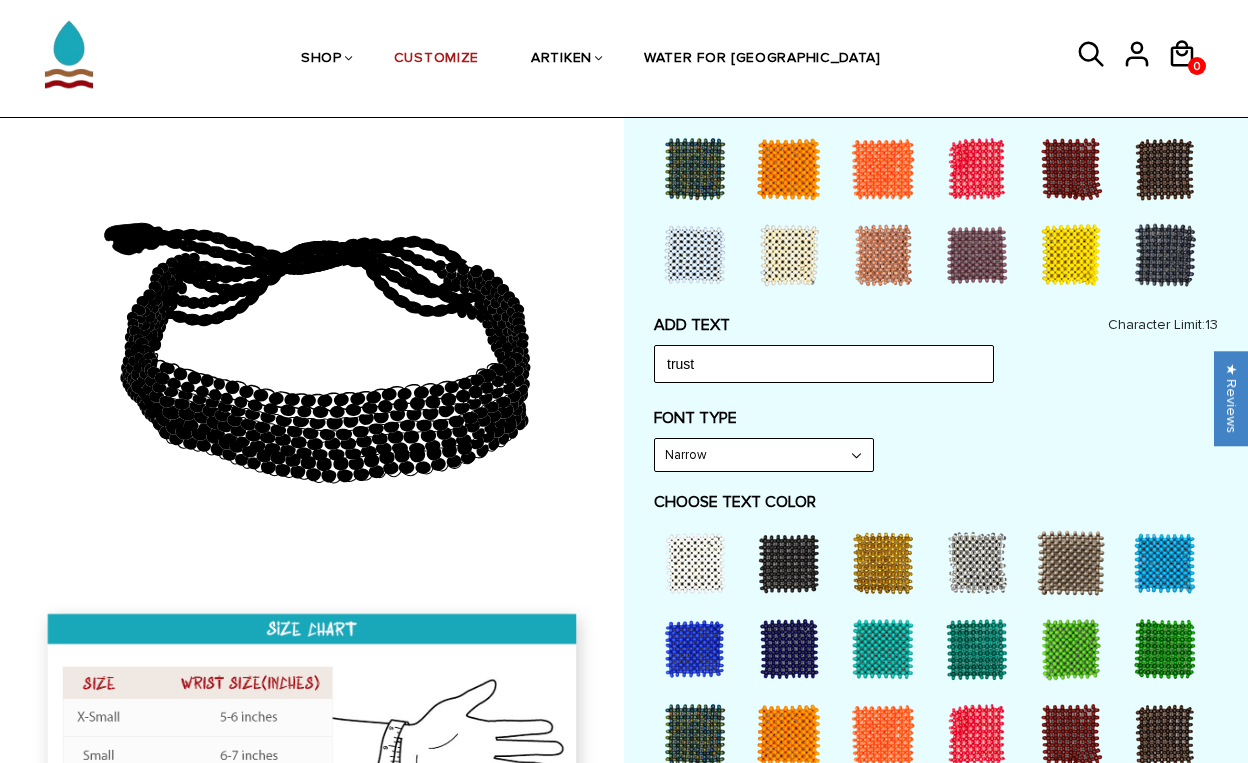 click on "FONT TYPE" at bounding box center [936, 418] 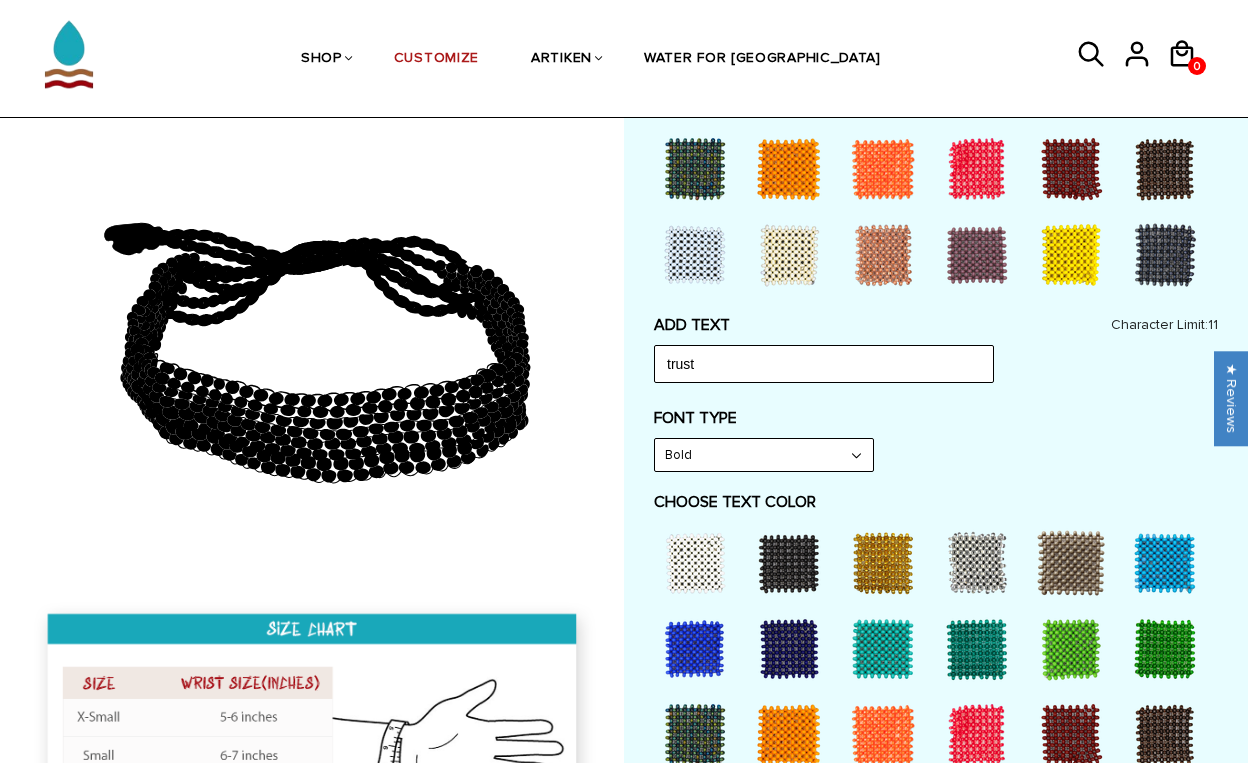 select on "Narrow" 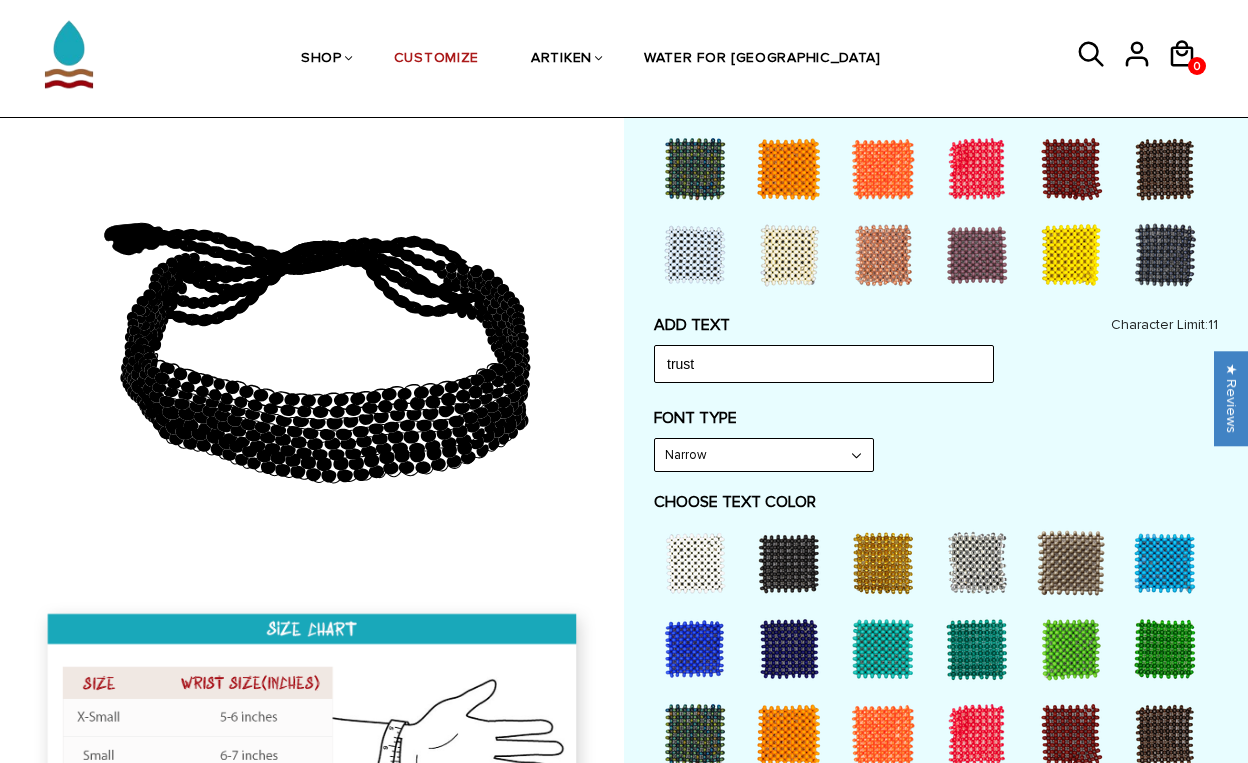 drag, startPoint x: 454, startPoint y: 390, endPoint x: 407, endPoint y: 396, distance: 47.38143 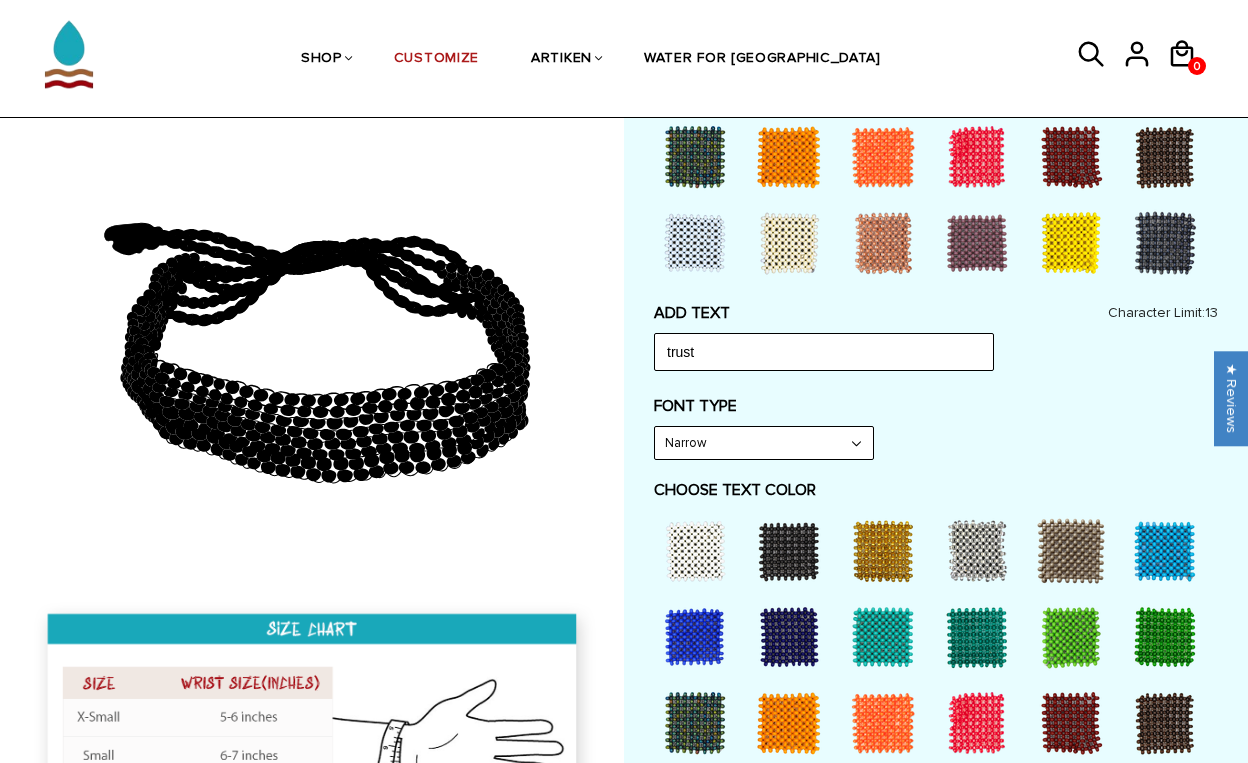 scroll, scrollTop: 710, scrollLeft: 0, axis: vertical 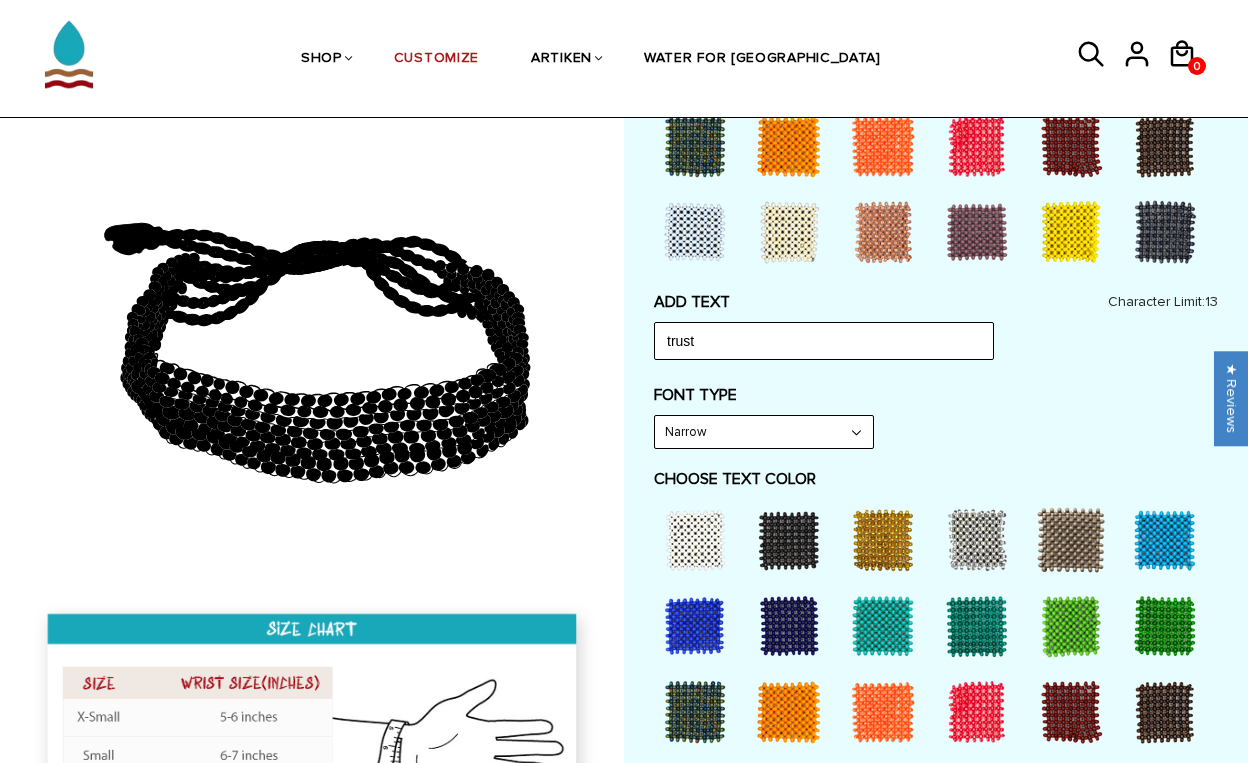 click at bounding box center (695, 540) 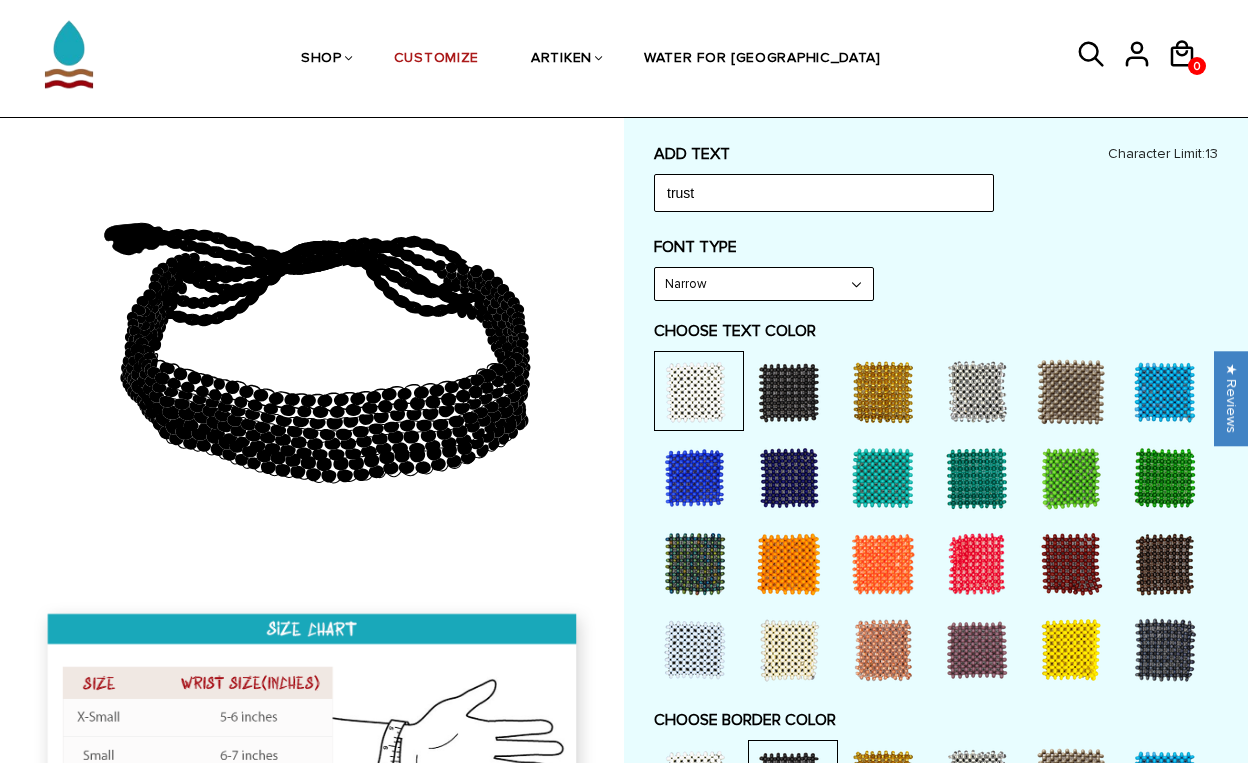 scroll, scrollTop: 860, scrollLeft: 0, axis: vertical 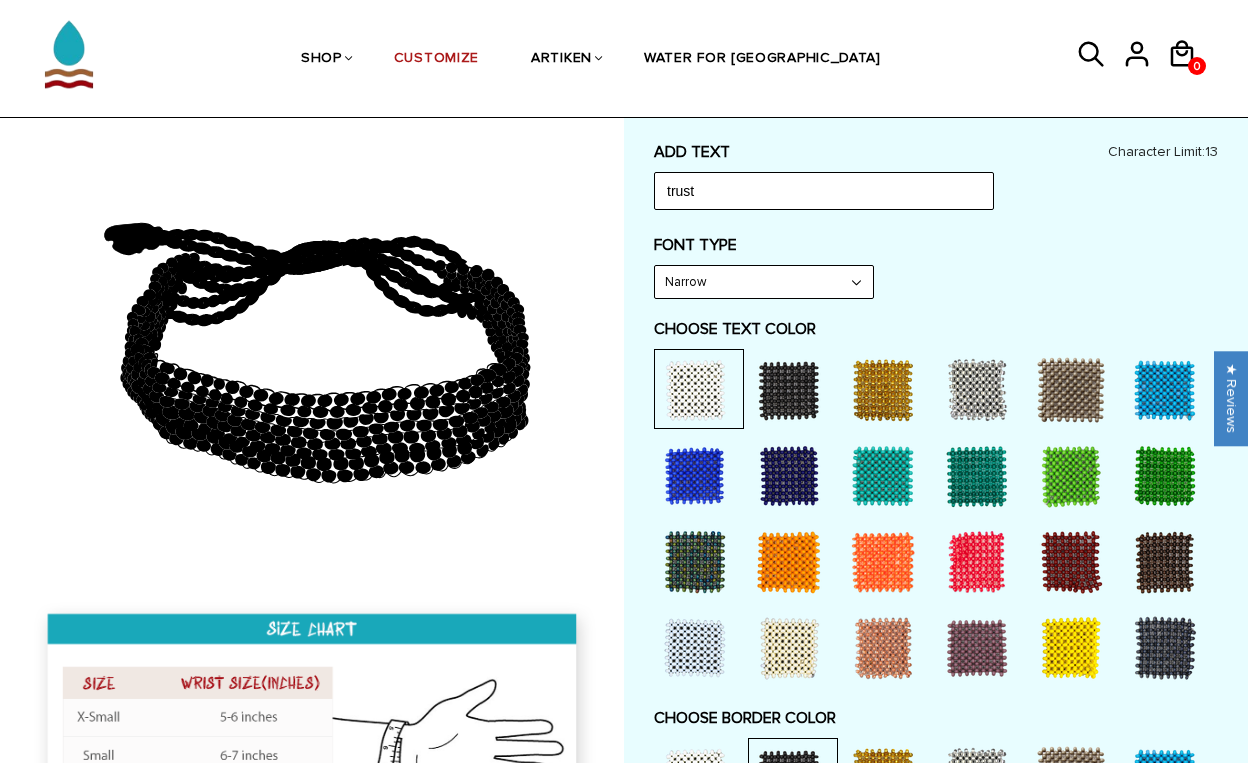 click at bounding box center [789, 390] 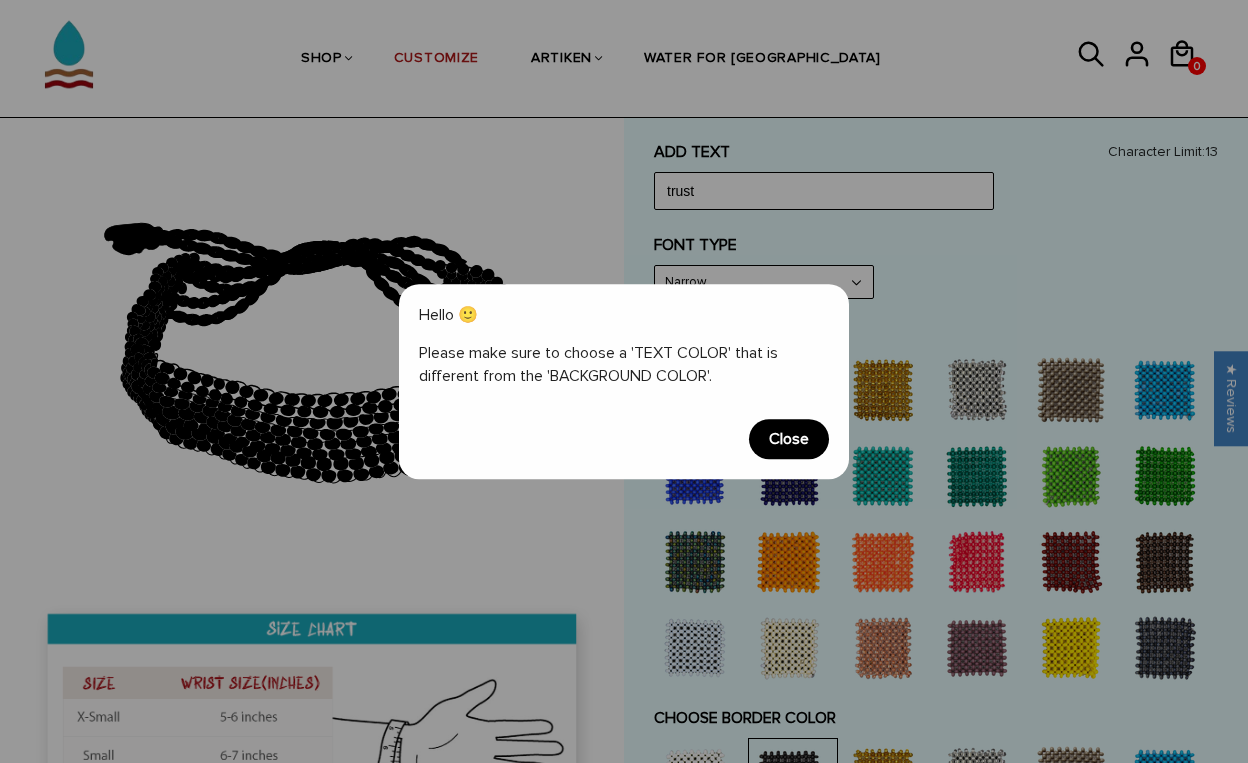 click on "Close" at bounding box center (789, 439) 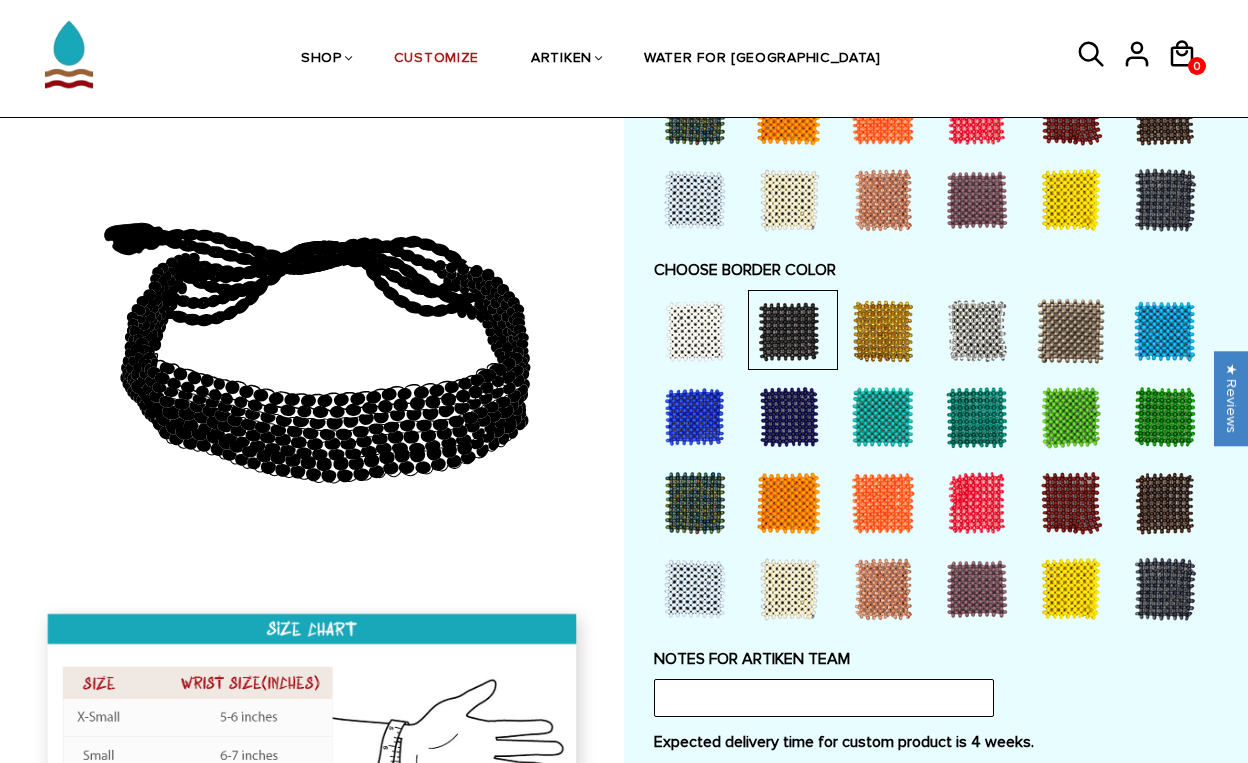 scroll, scrollTop: 1318, scrollLeft: 0, axis: vertical 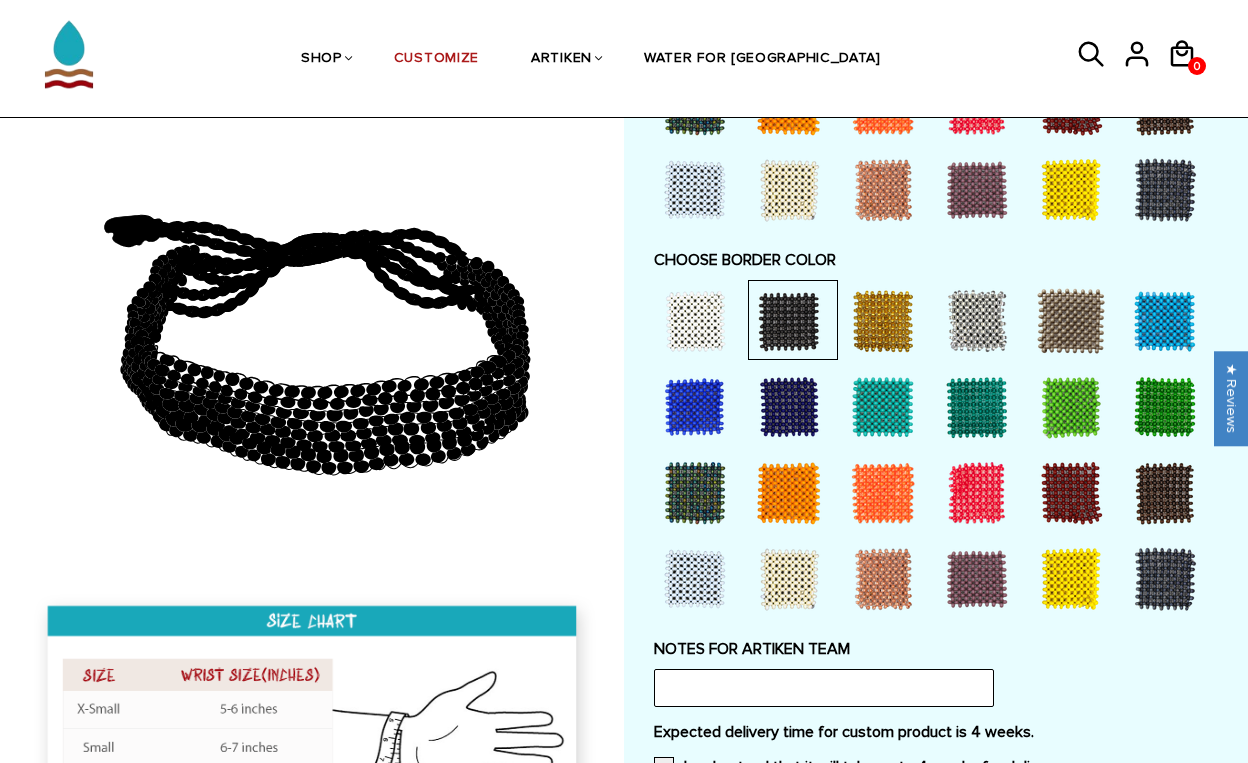 click at bounding box center [1071, 579] 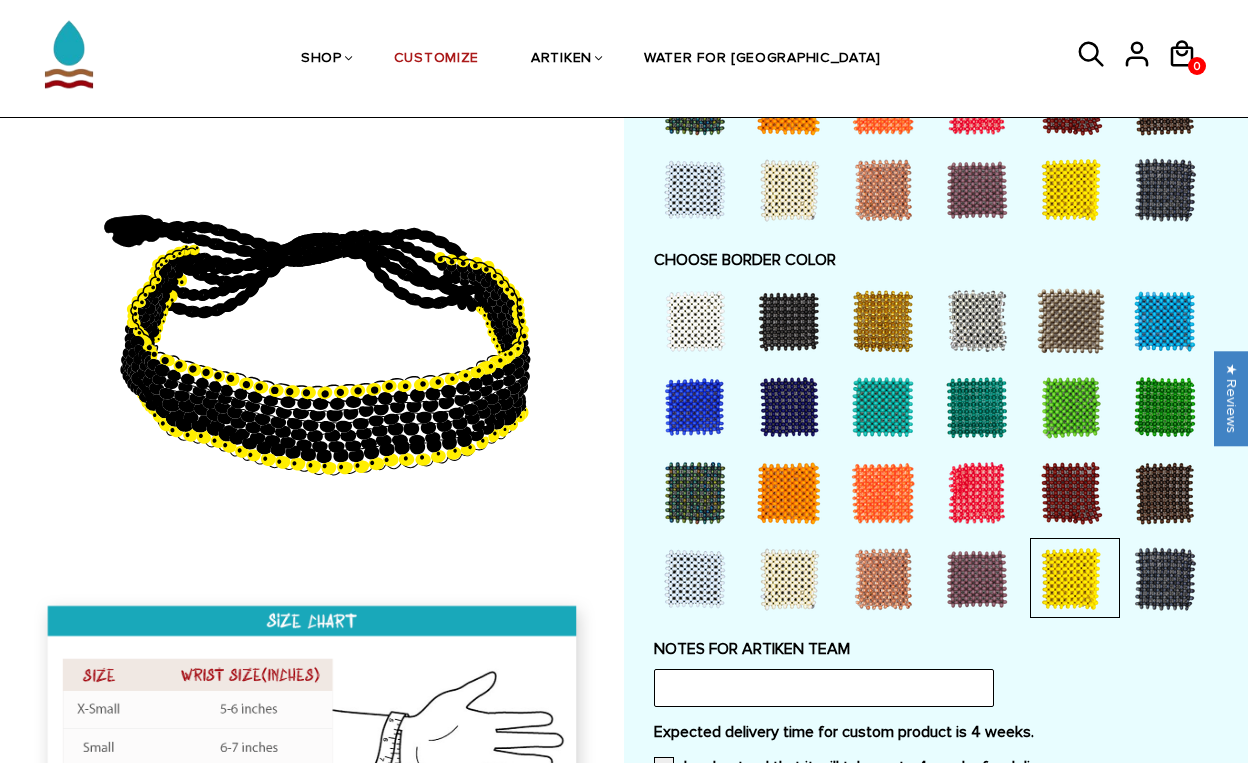 click at bounding box center [789, 321] 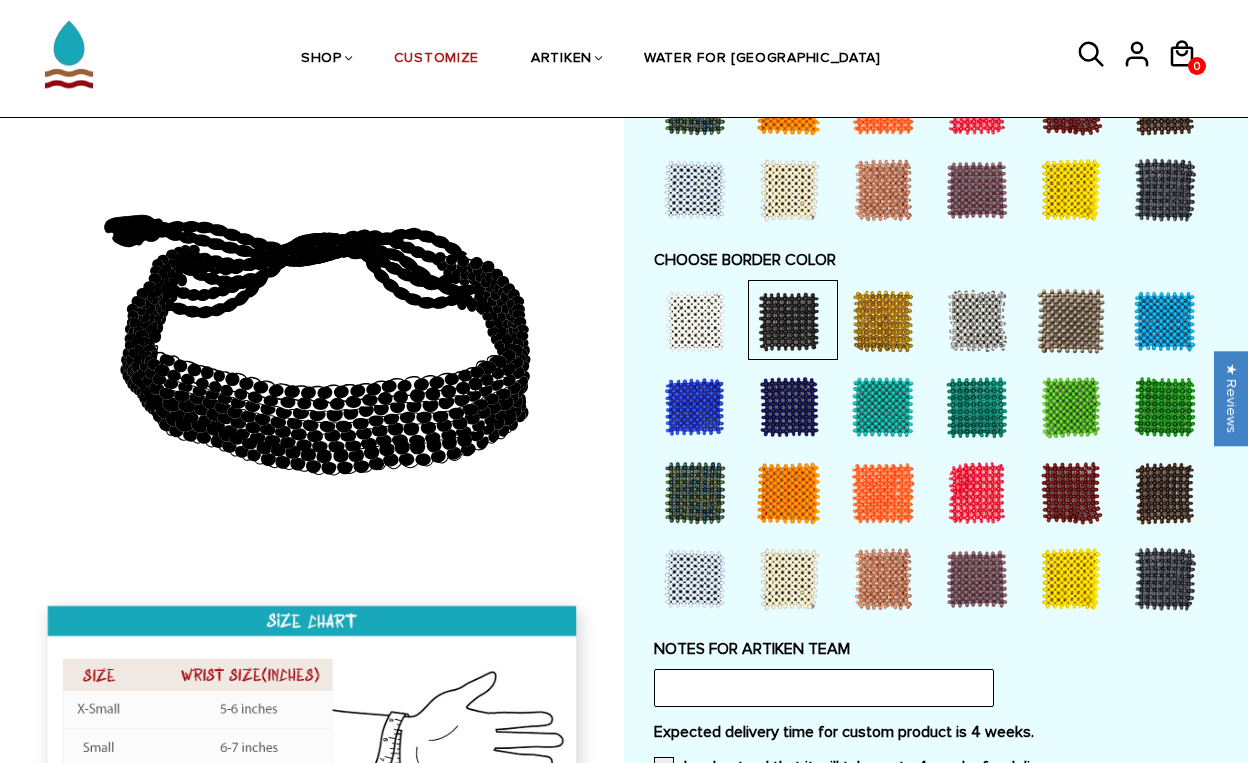 click at bounding box center [1165, 579] 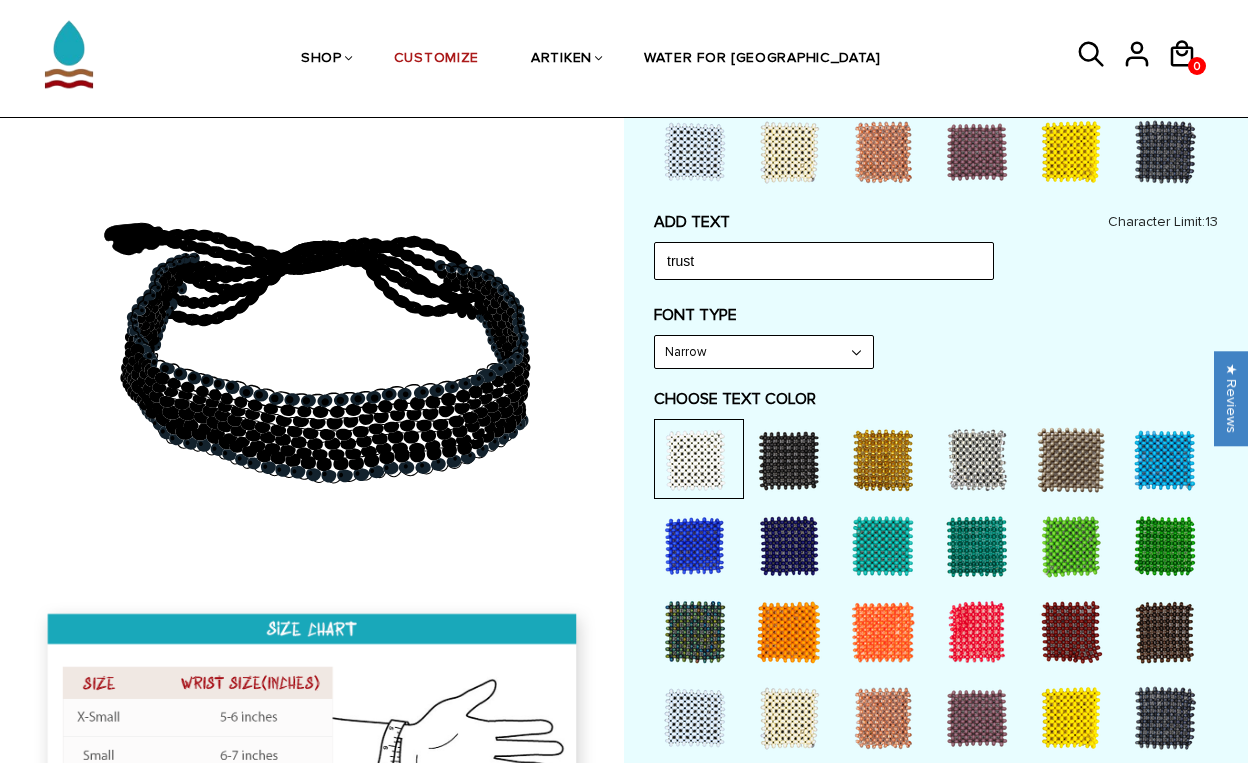 scroll, scrollTop: 794, scrollLeft: 0, axis: vertical 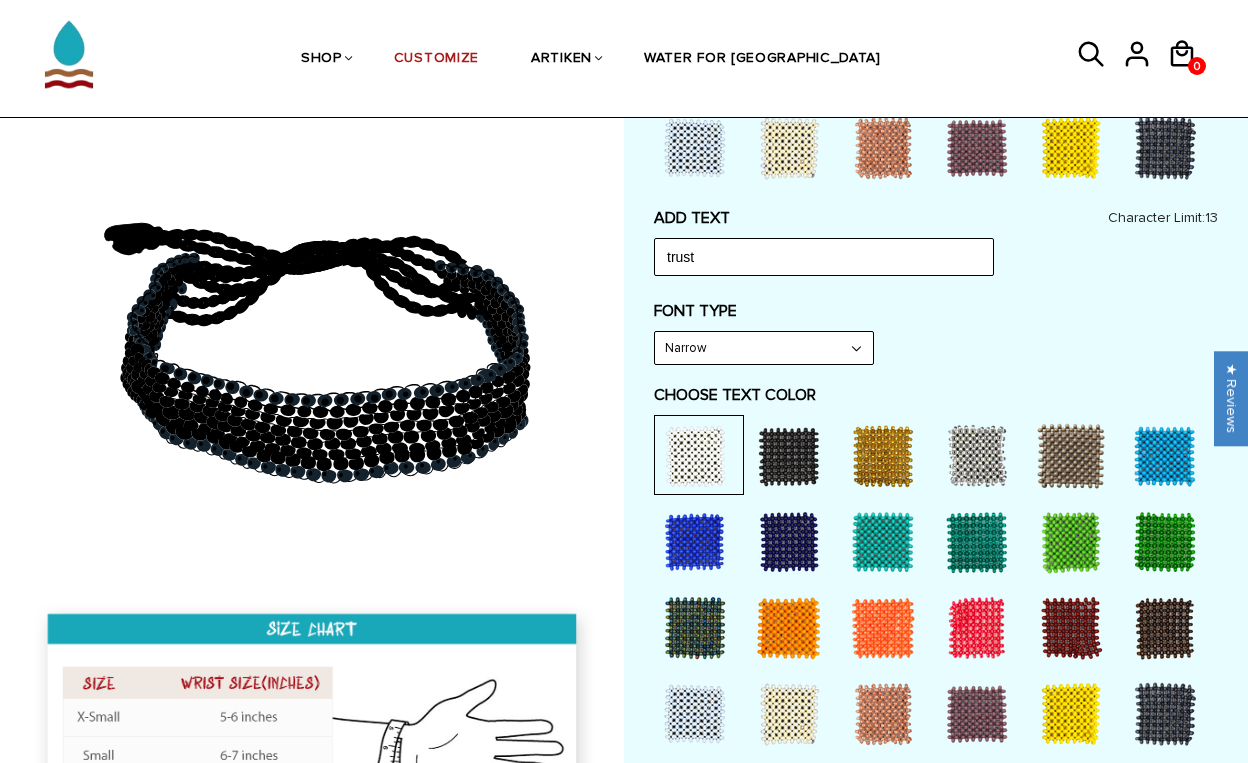 click at bounding box center (1165, 714) 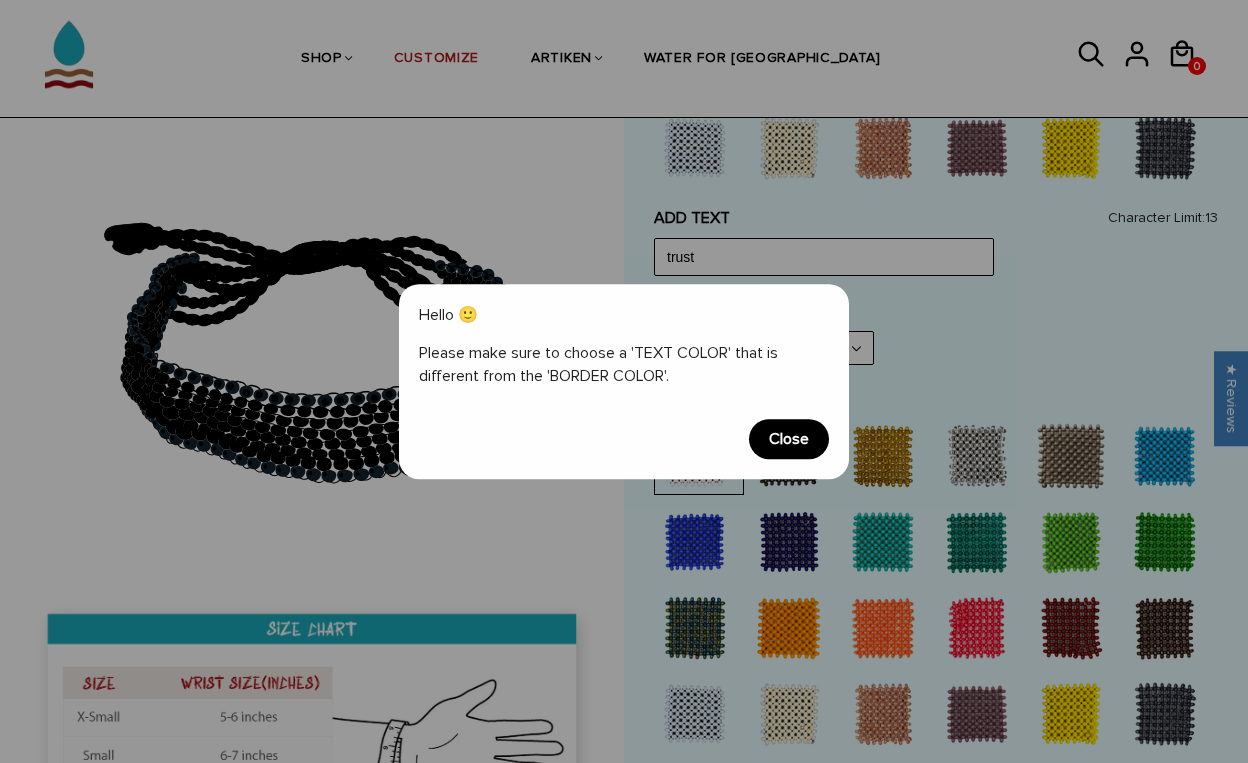 click on "Hello 🙂
Please make sure to choose a 'TEXT COLOR' that is different from the 'BORDER COLOR'.
Close" at bounding box center [624, 382] 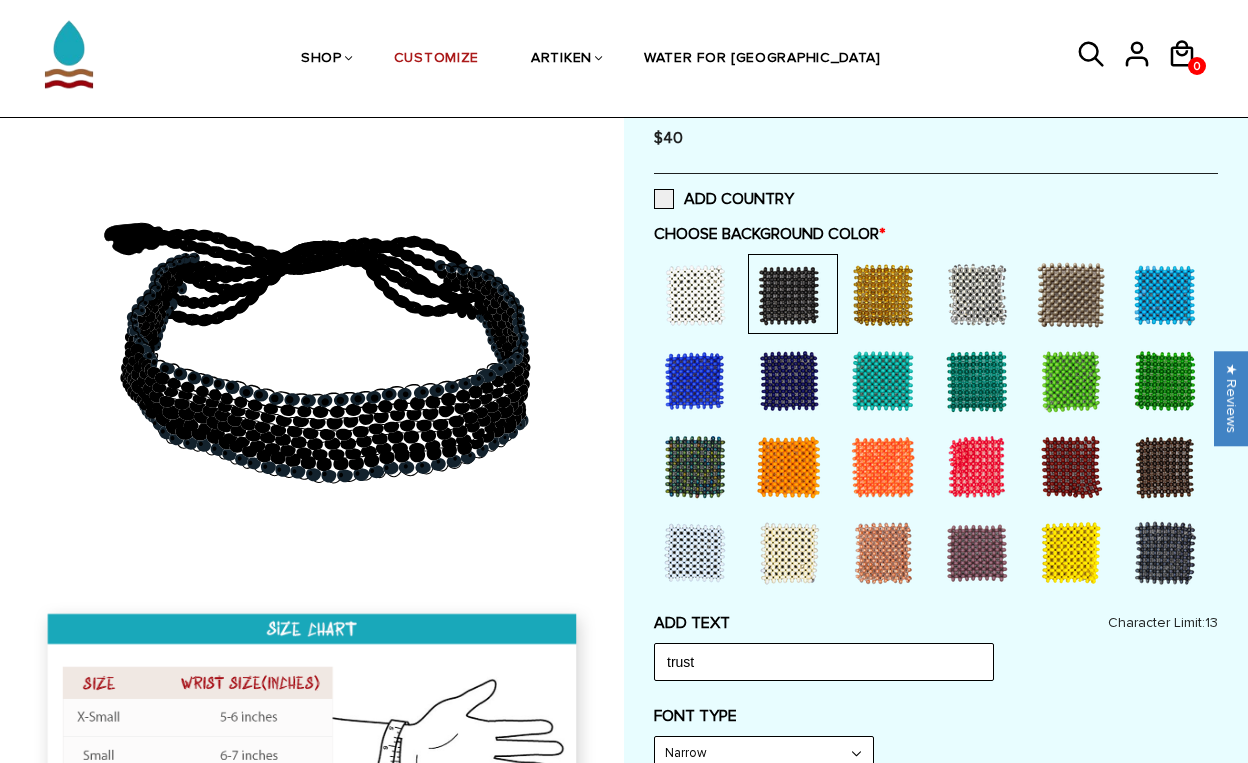 scroll, scrollTop: 387, scrollLeft: 0, axis: vertical 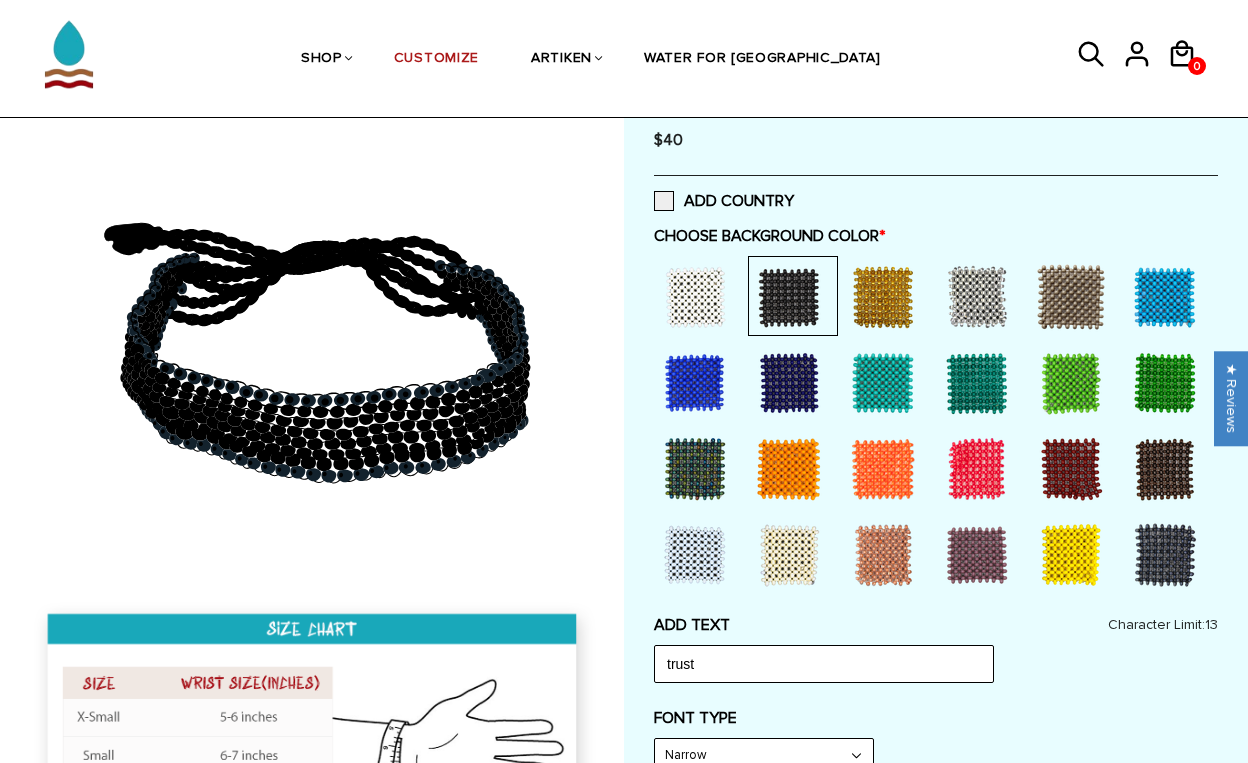 click at bounding box center [1165, 555] 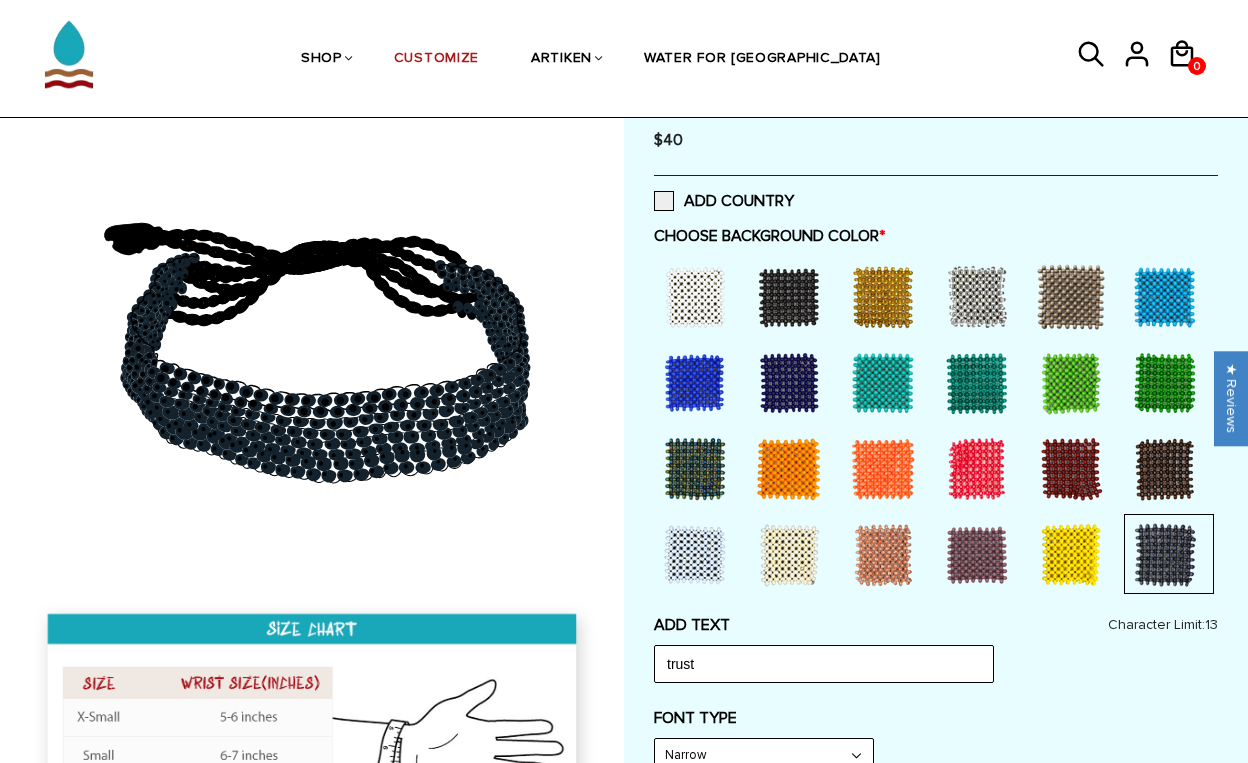 click at bounding box center [789, 297] 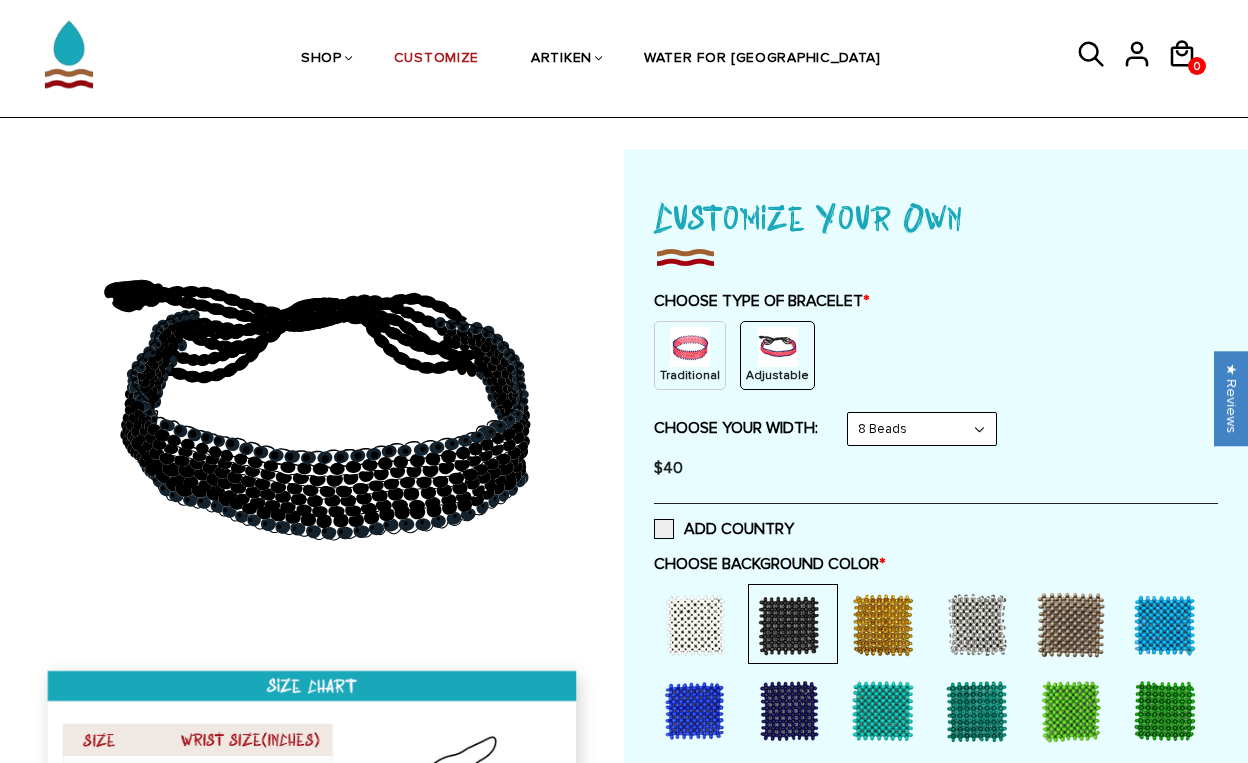 scroll, scrollTop: 54, scrollLeft: 0, axis: vertical 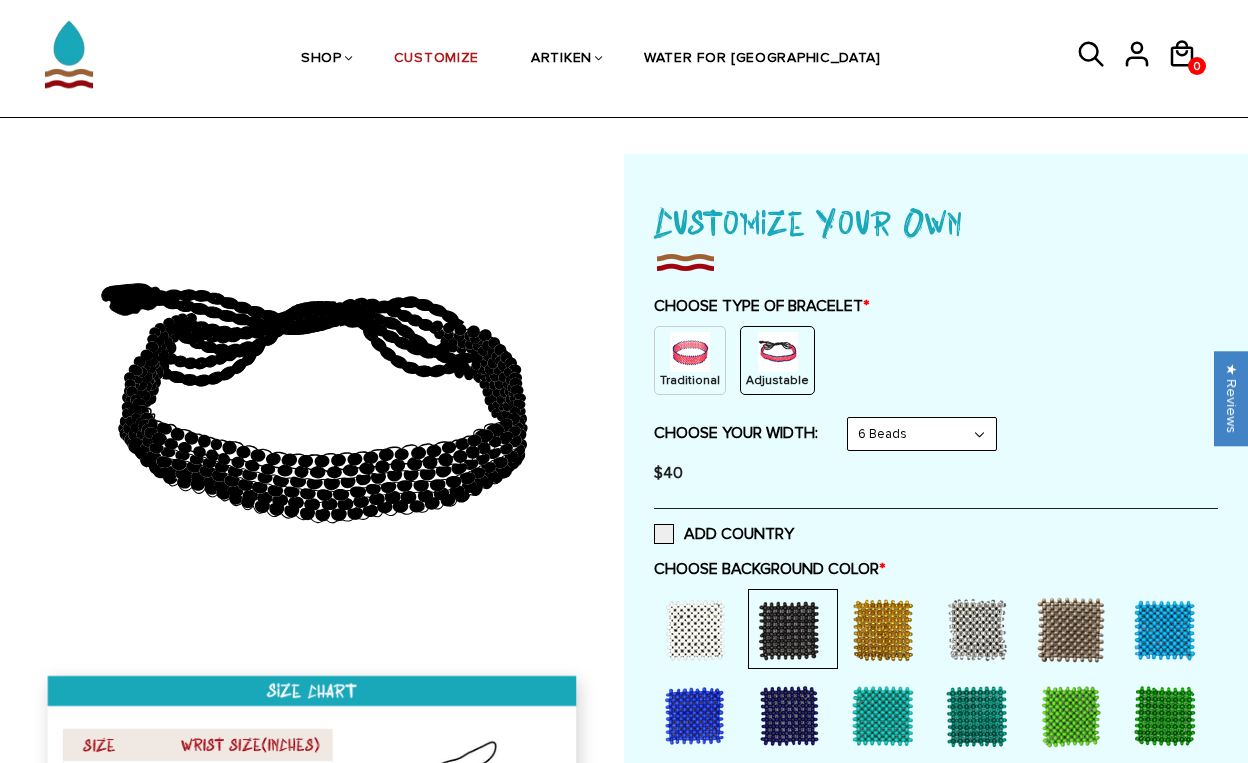 click on "6 Beads
8 Beads
6 Beads
10 Beads" at bounding box center [922, 434] 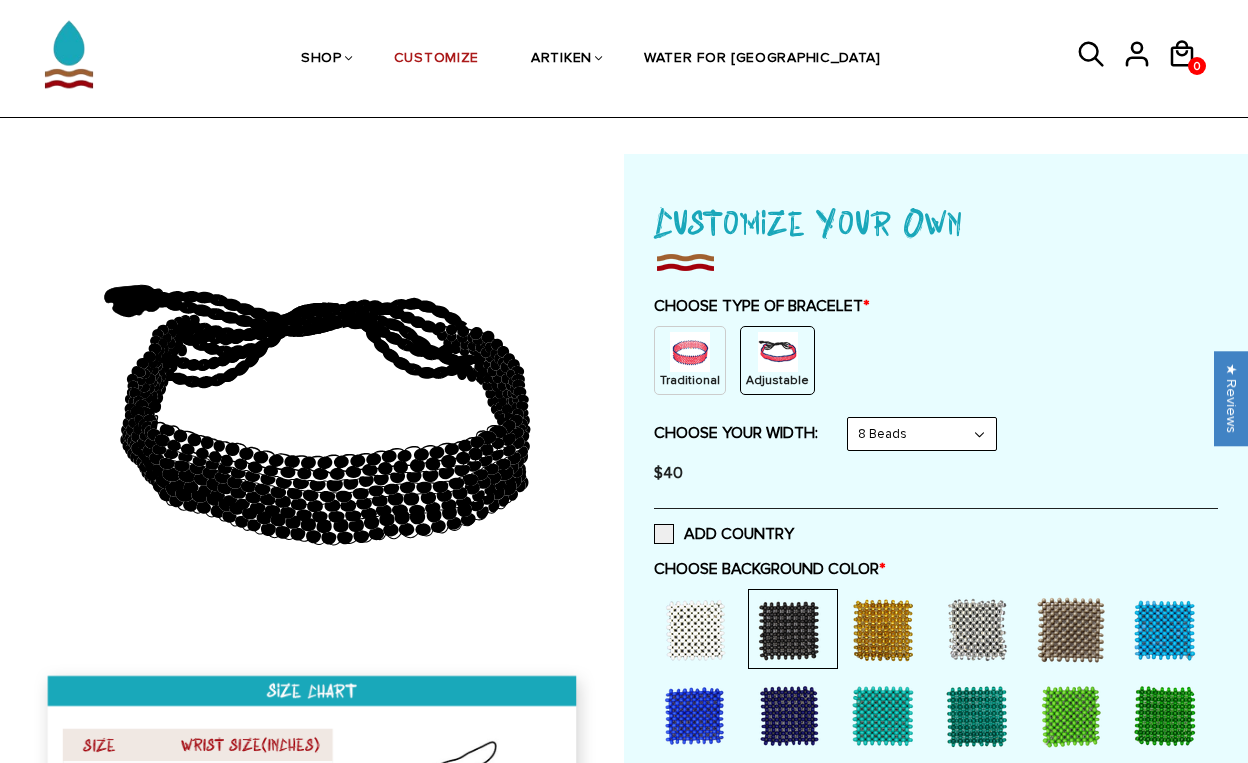select on "6-beads" 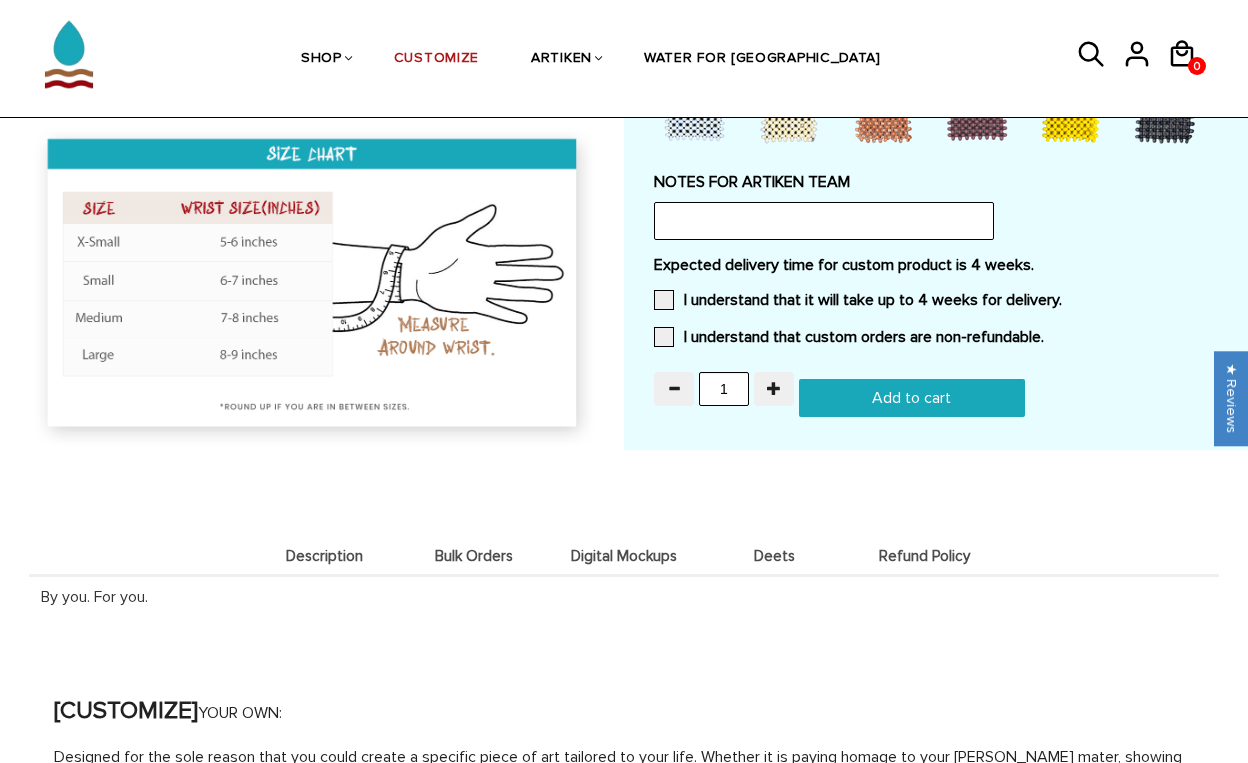 scroll, scrollTop: 1399, scrollLeft: 0, axis: vertical 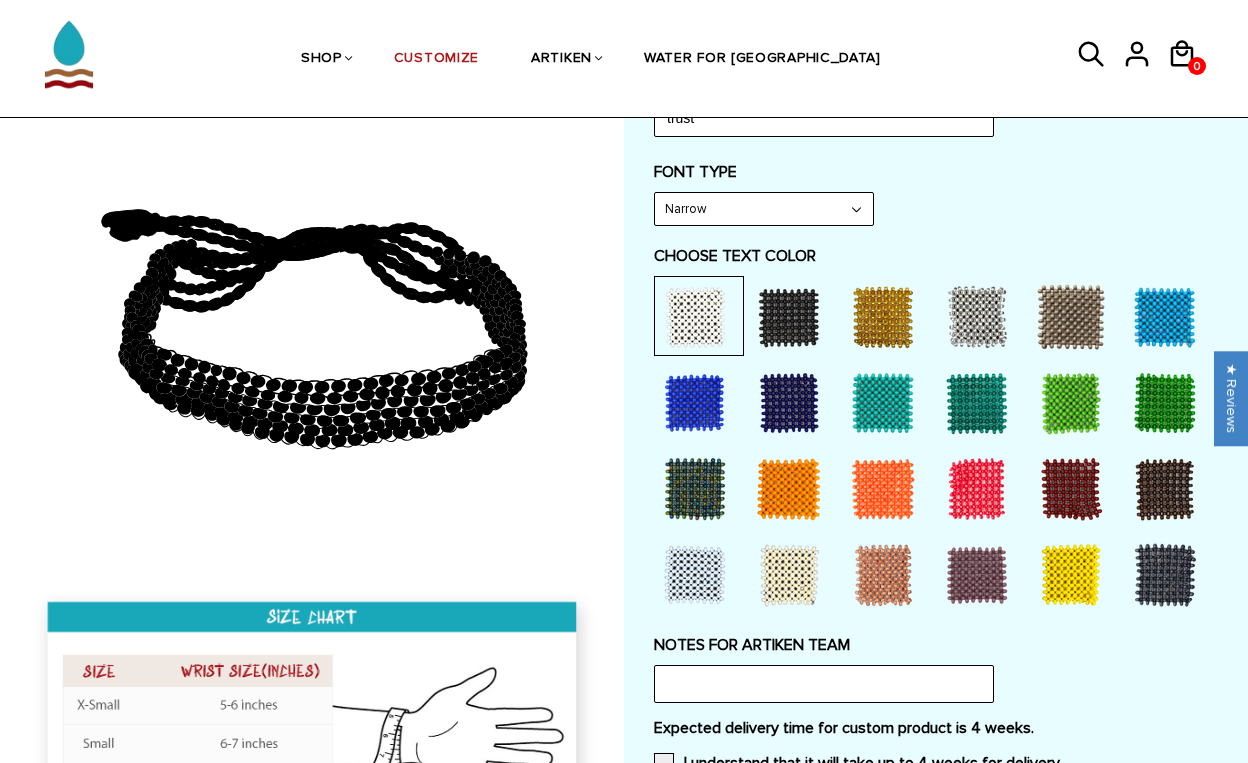 click at bounding box center (977, 575) 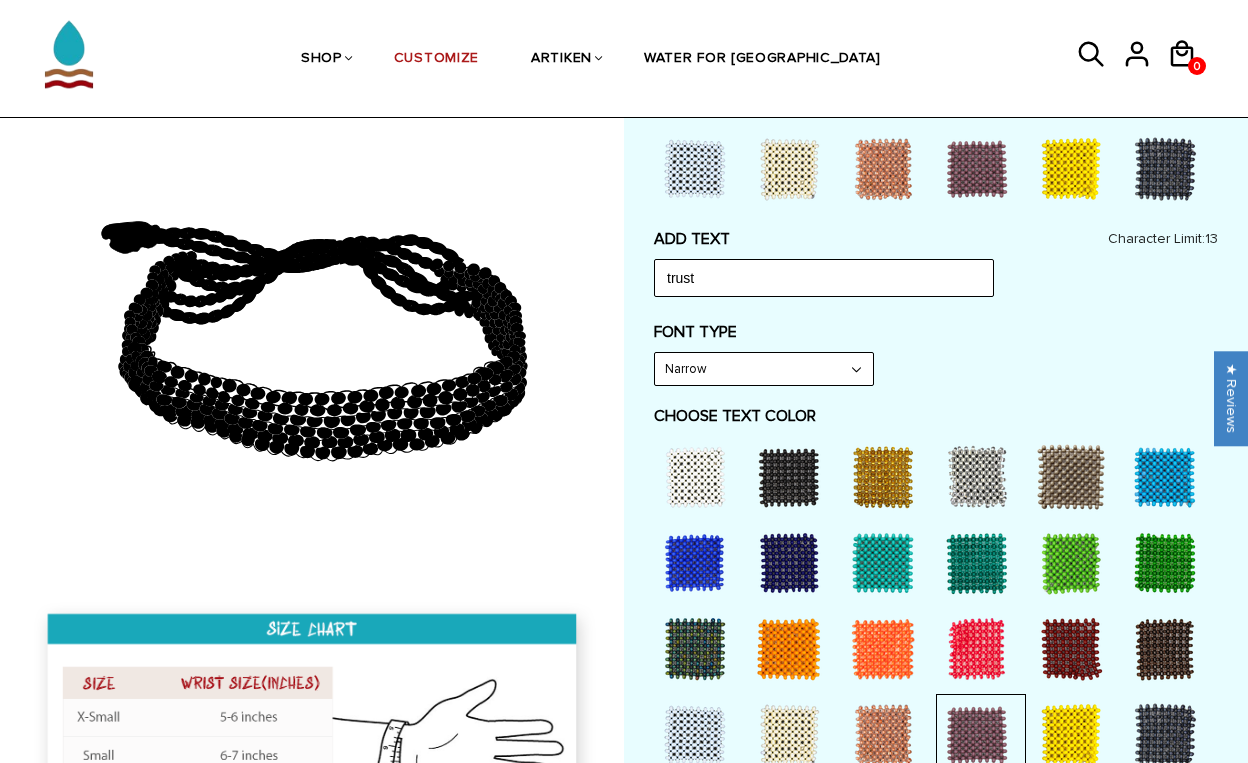 scroll, scrollTop: 772, scrollLeft: 0, axis: vertical 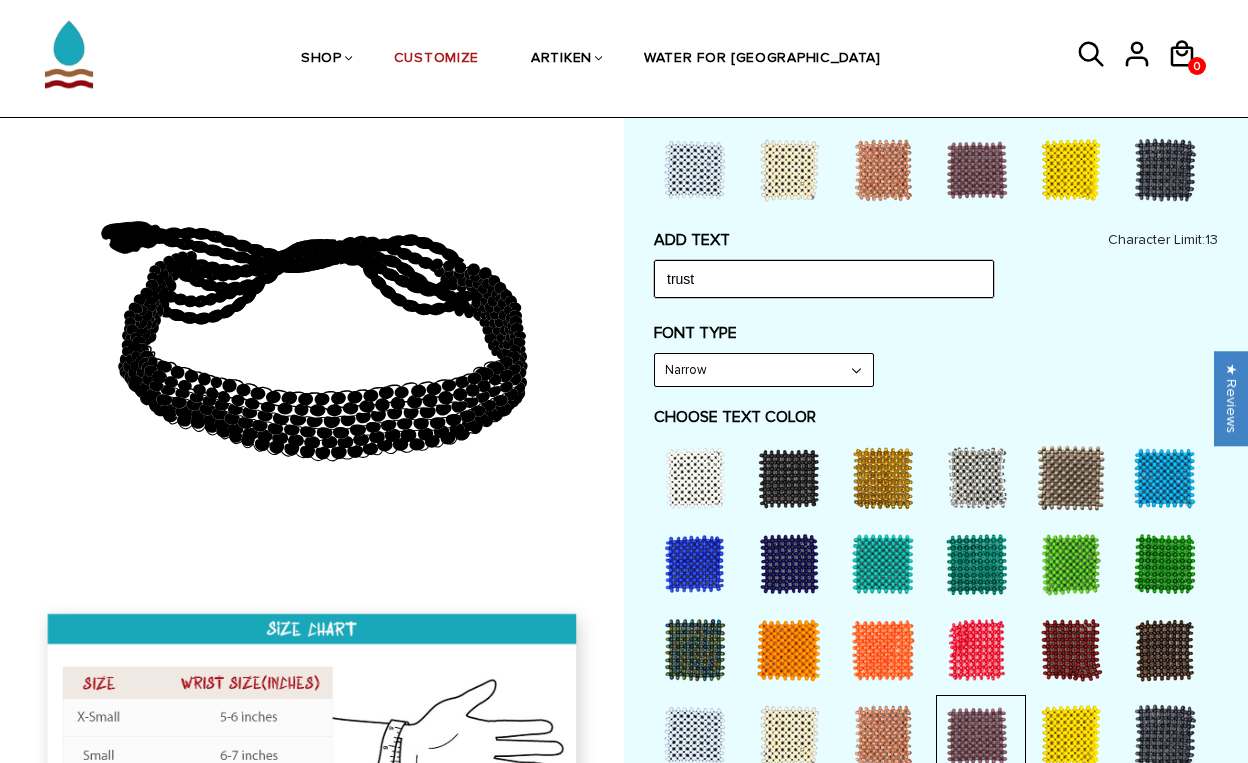 drag, startPoint x: 740, startPoint y: 275, endPoint x: 607, endPoint y: 279, distance: 133.06013 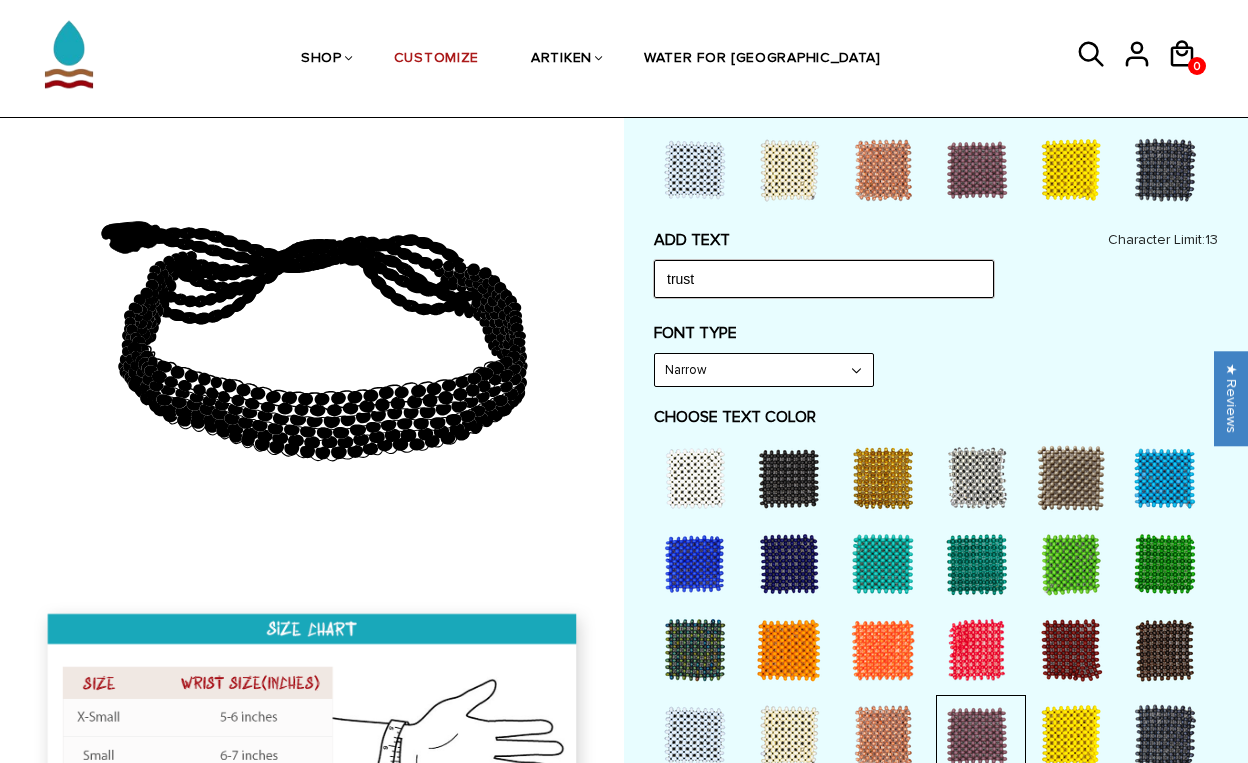 click at bounding box center [624, 255] 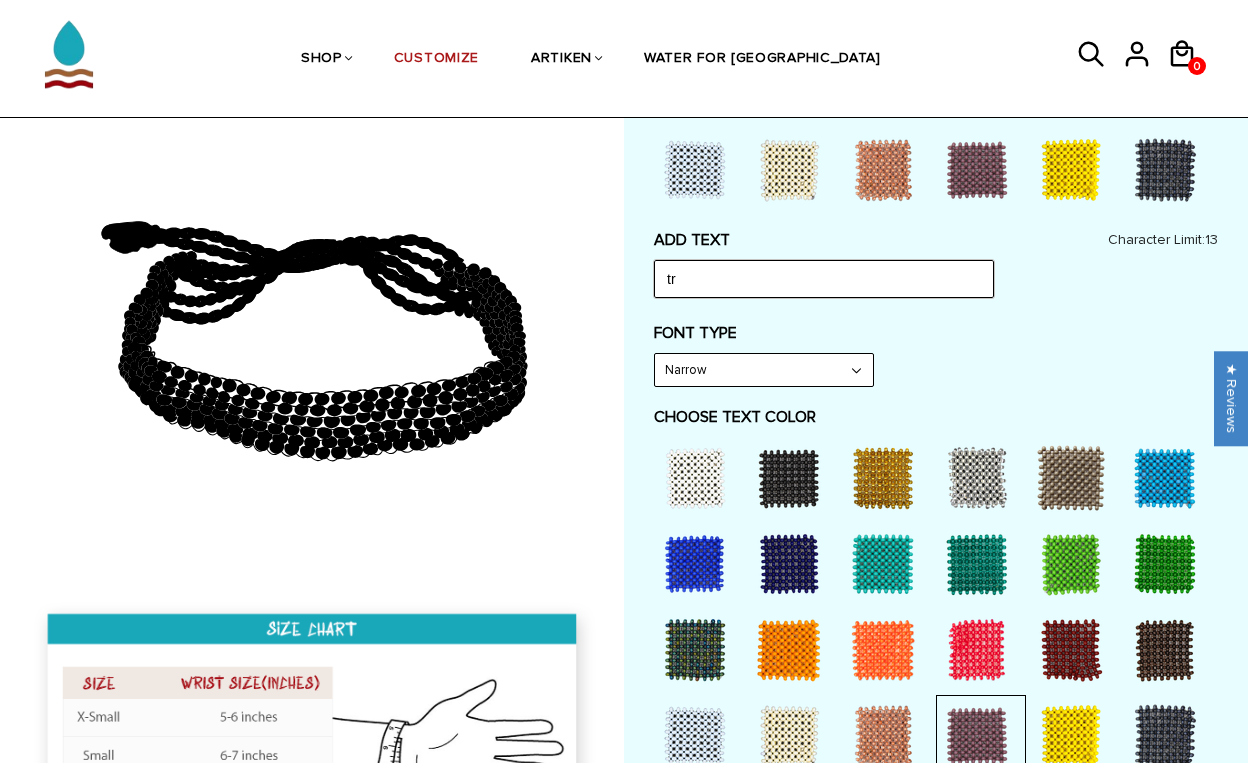 type on "t" 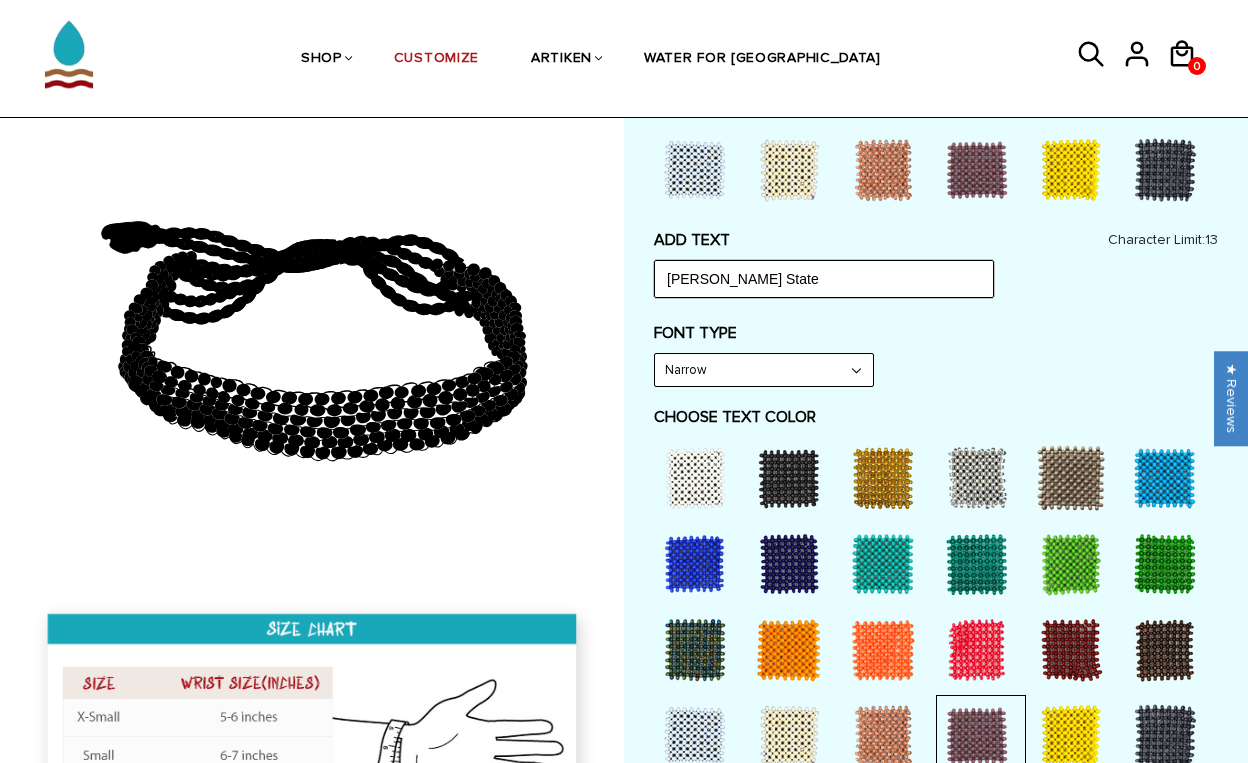 type on "[PERSON_NAME] State" 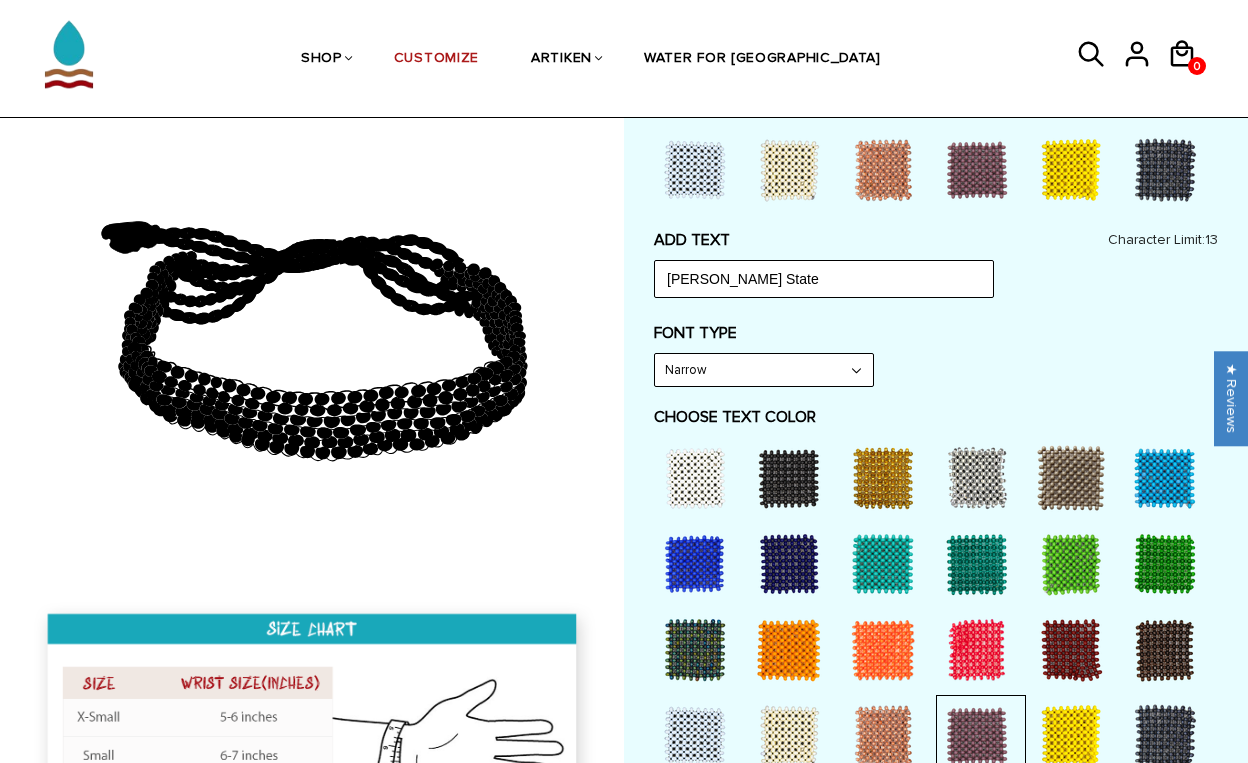 click on "FONT TYPE
Narrow
Narrow
Bold" at bounding box center [936, 355] 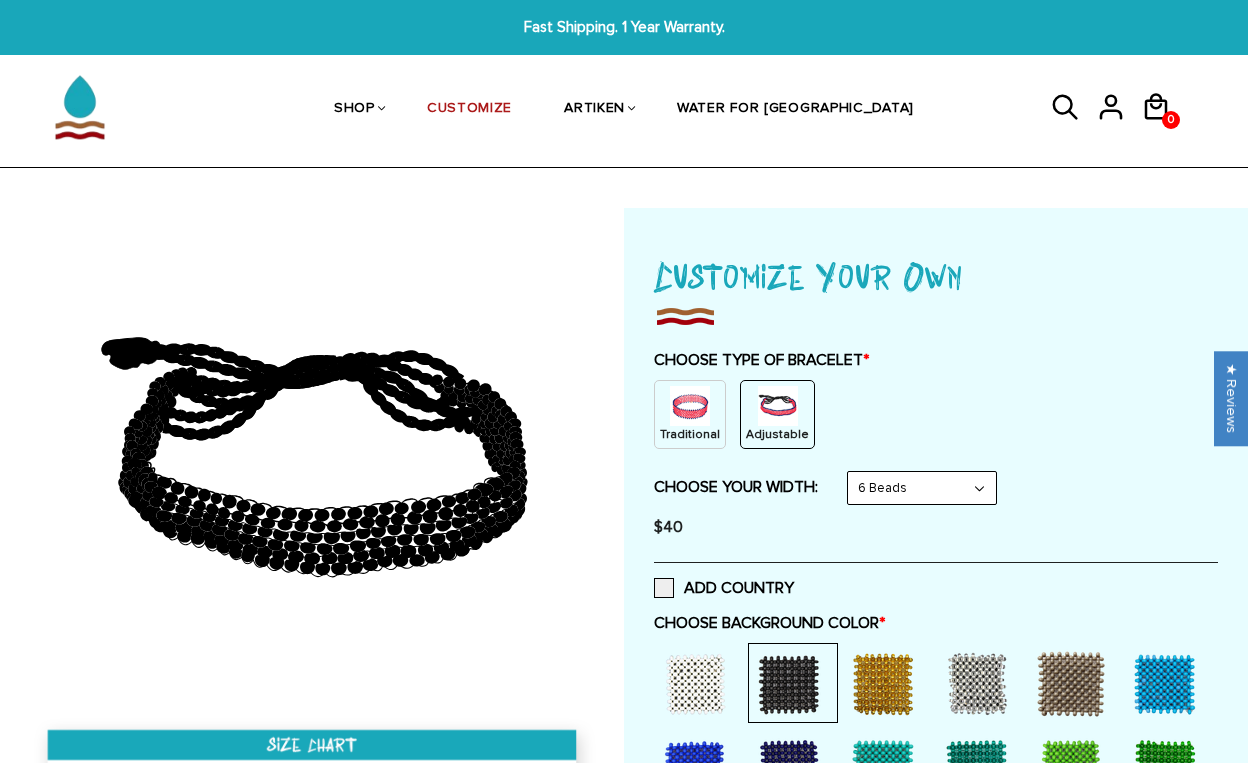 scroll, scrollTop: 0, scrollLeft: 0, axis: both 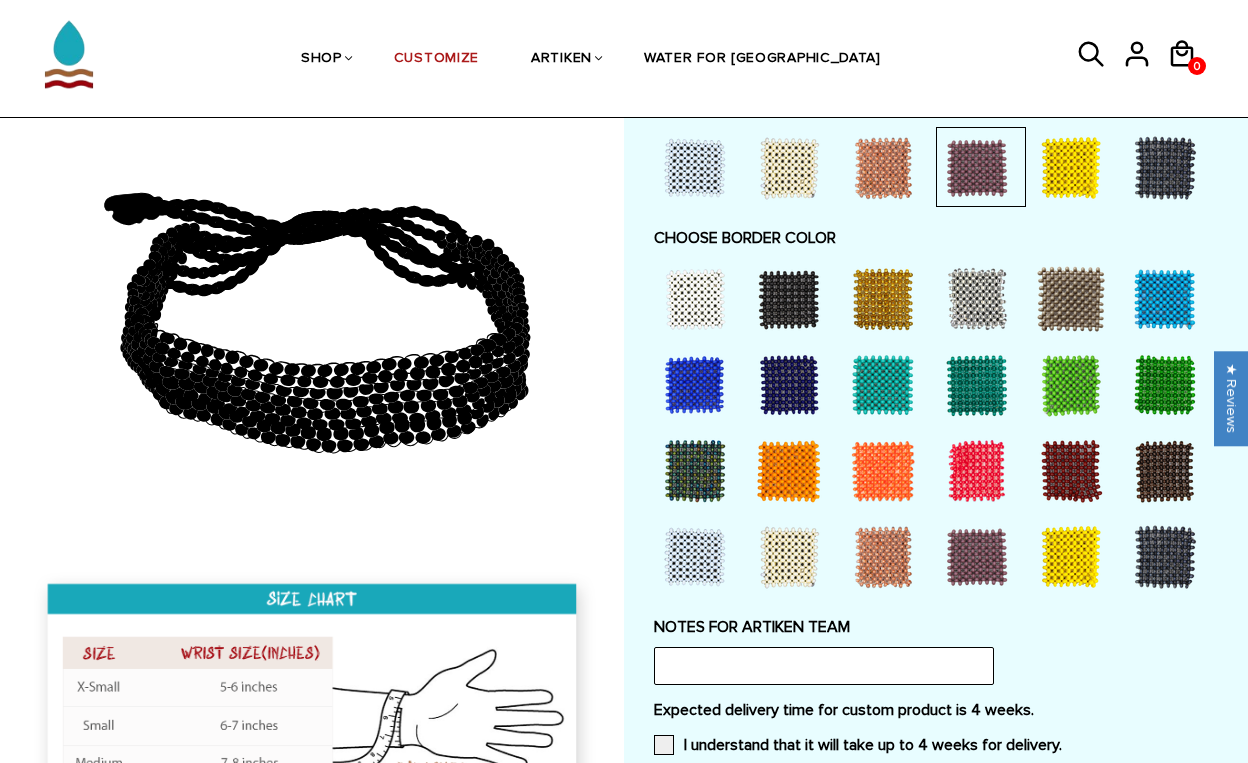 click at bounding box center [789, 299] 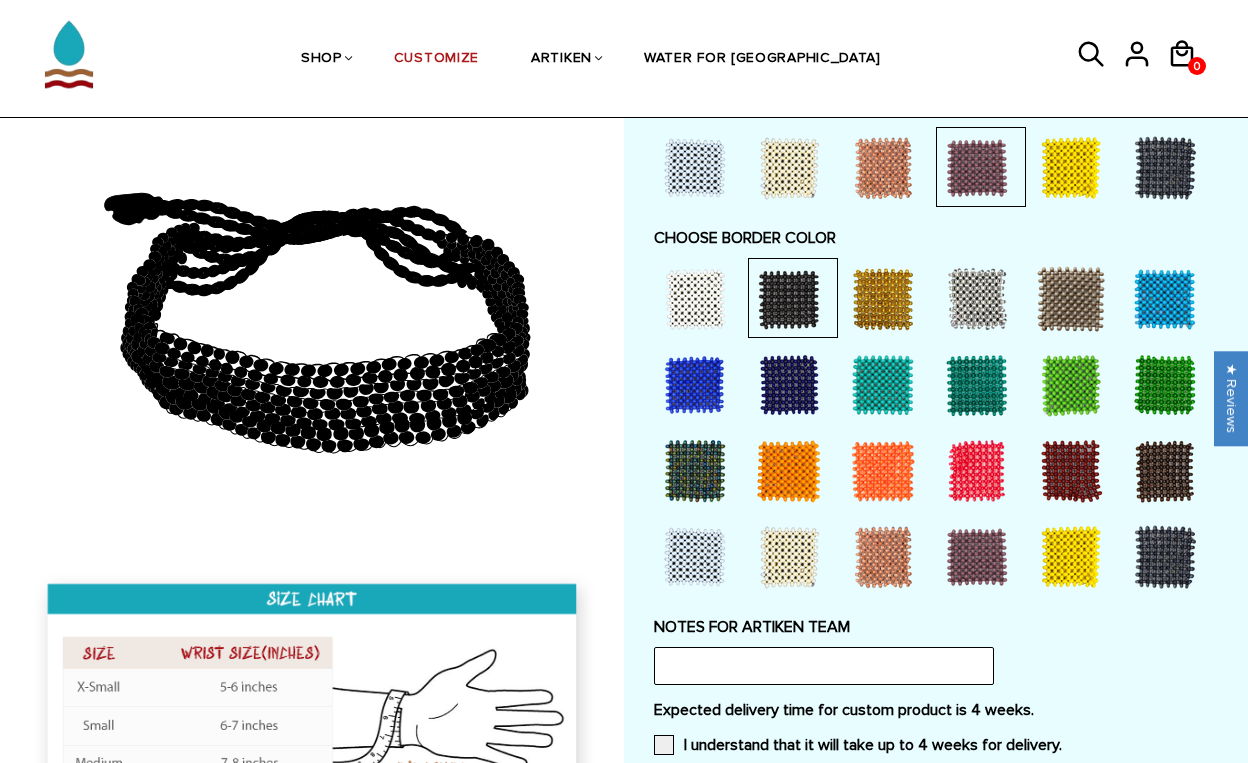 click at bounding box center [977, 557] 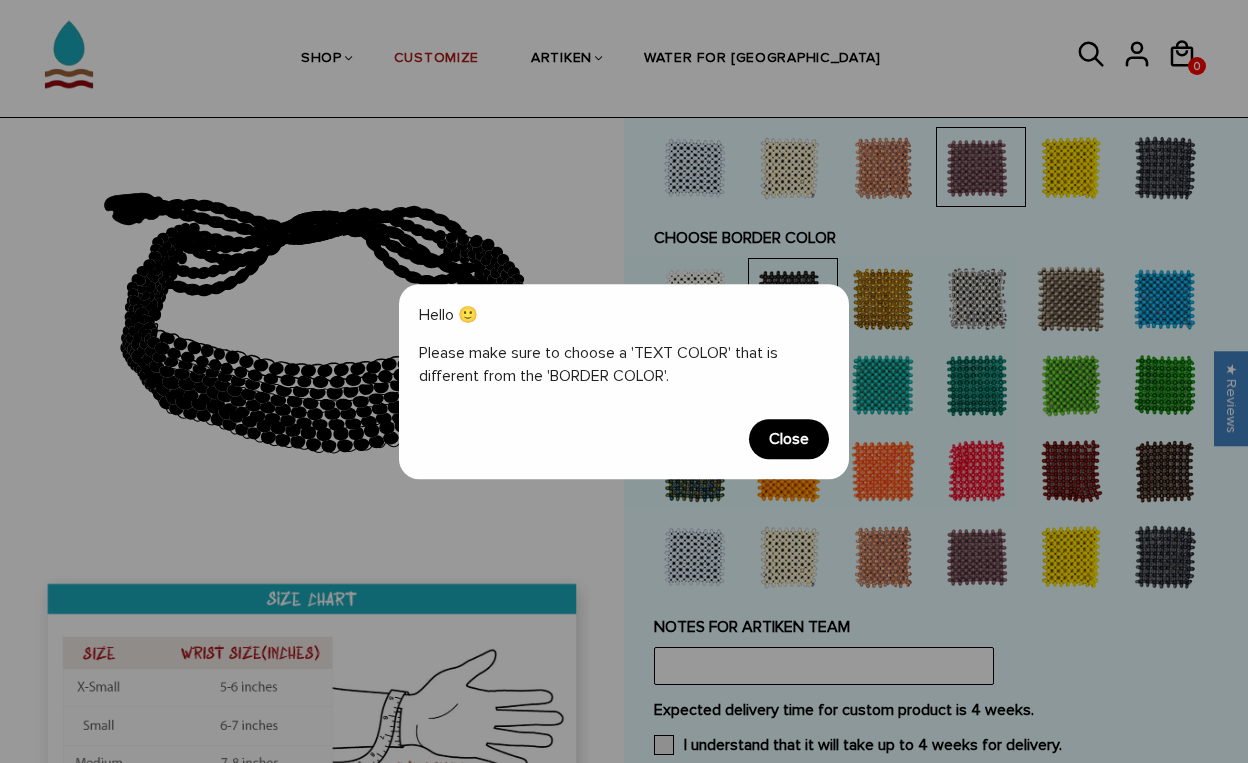click on "Close" at bounding box center [789, 439] 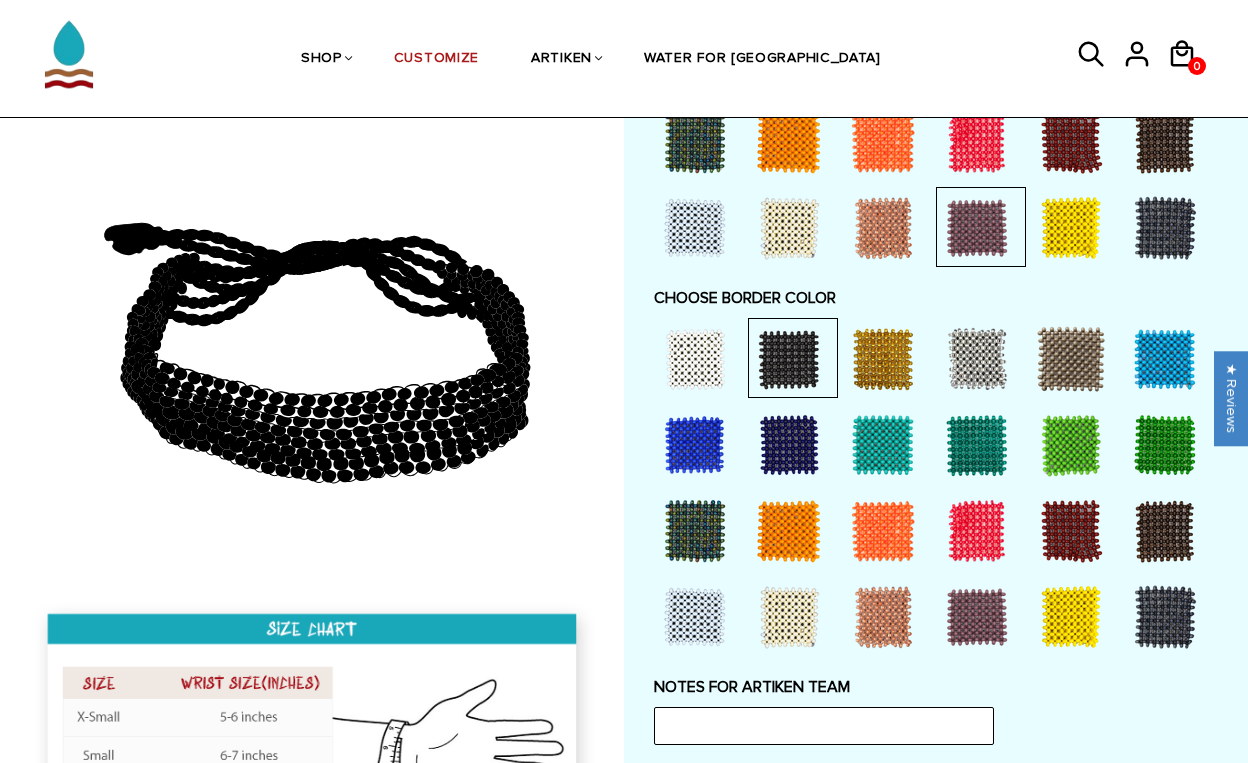 scroll, scrollTop: 1305, scrollLeft: 0, axis: vertical 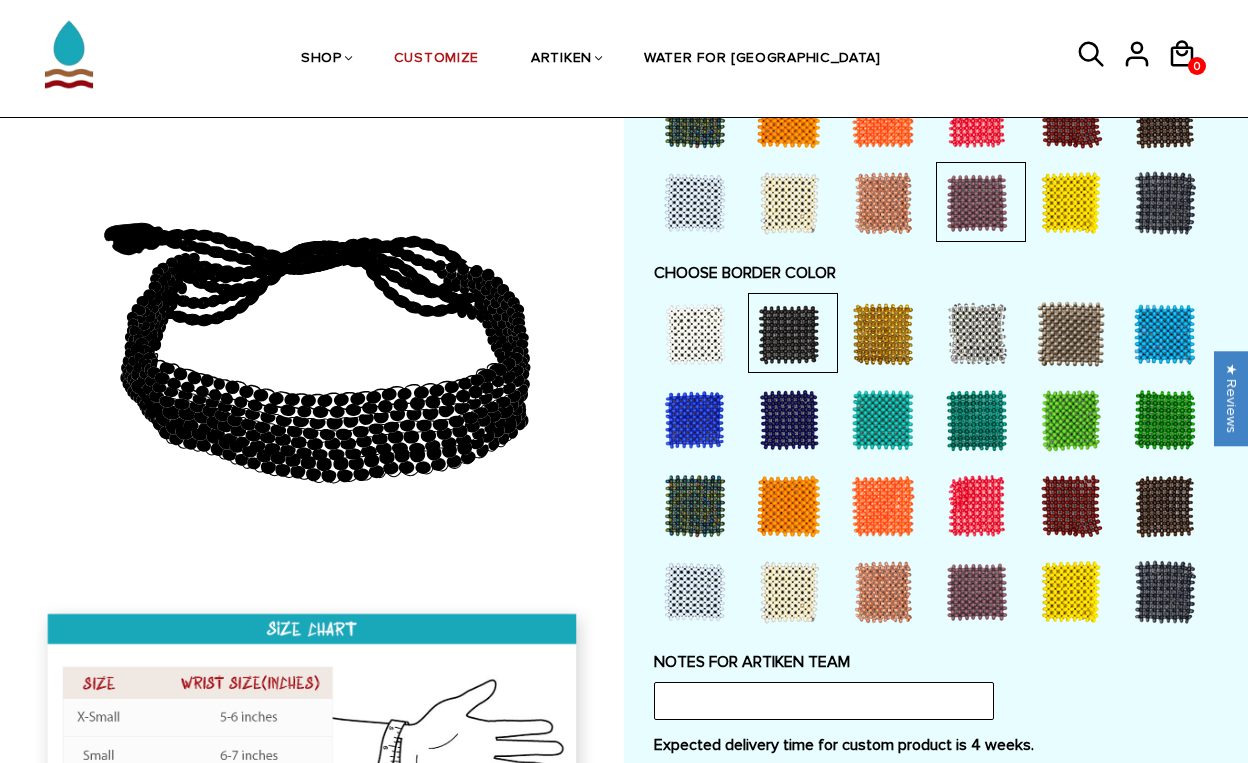 click at bounding box center (1165, 592) 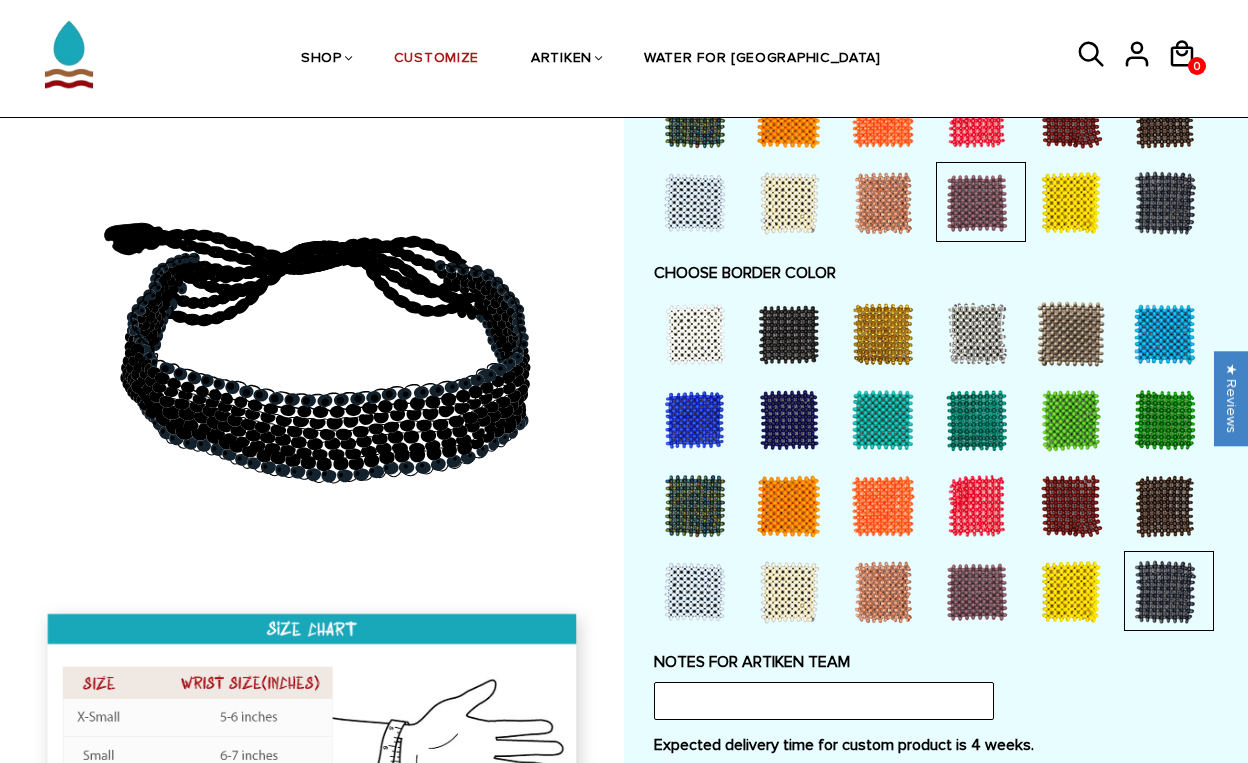 click at bounding box center [789, 334] 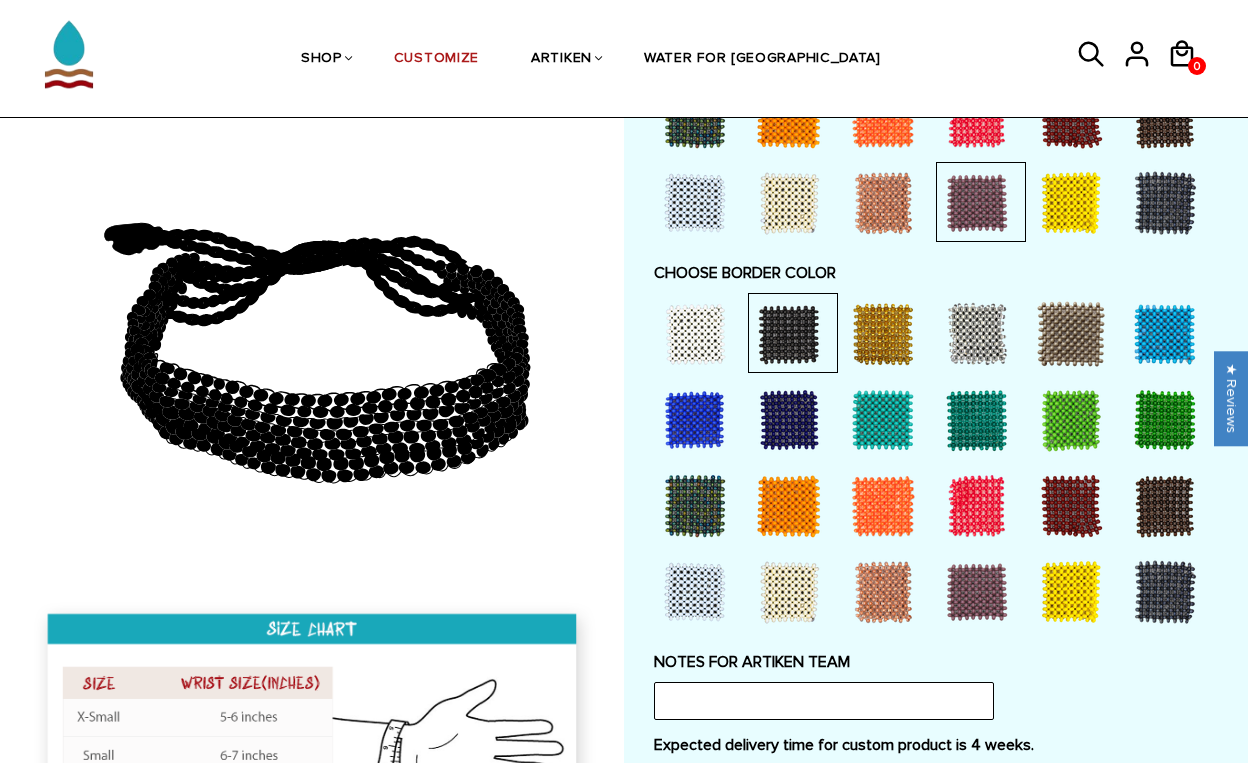 click at bounding box center (1165, 592) 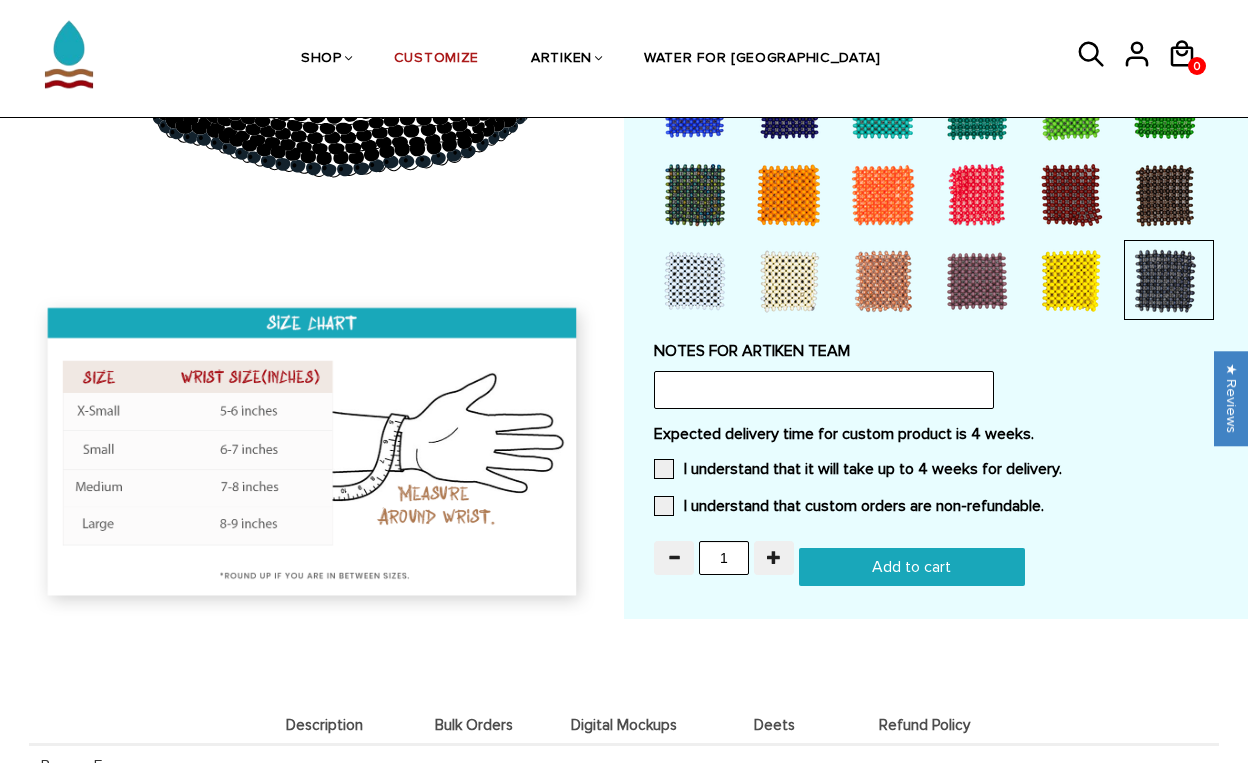 scroll, scrollTop: 2046, scrollLeft: 0, axis: vertical 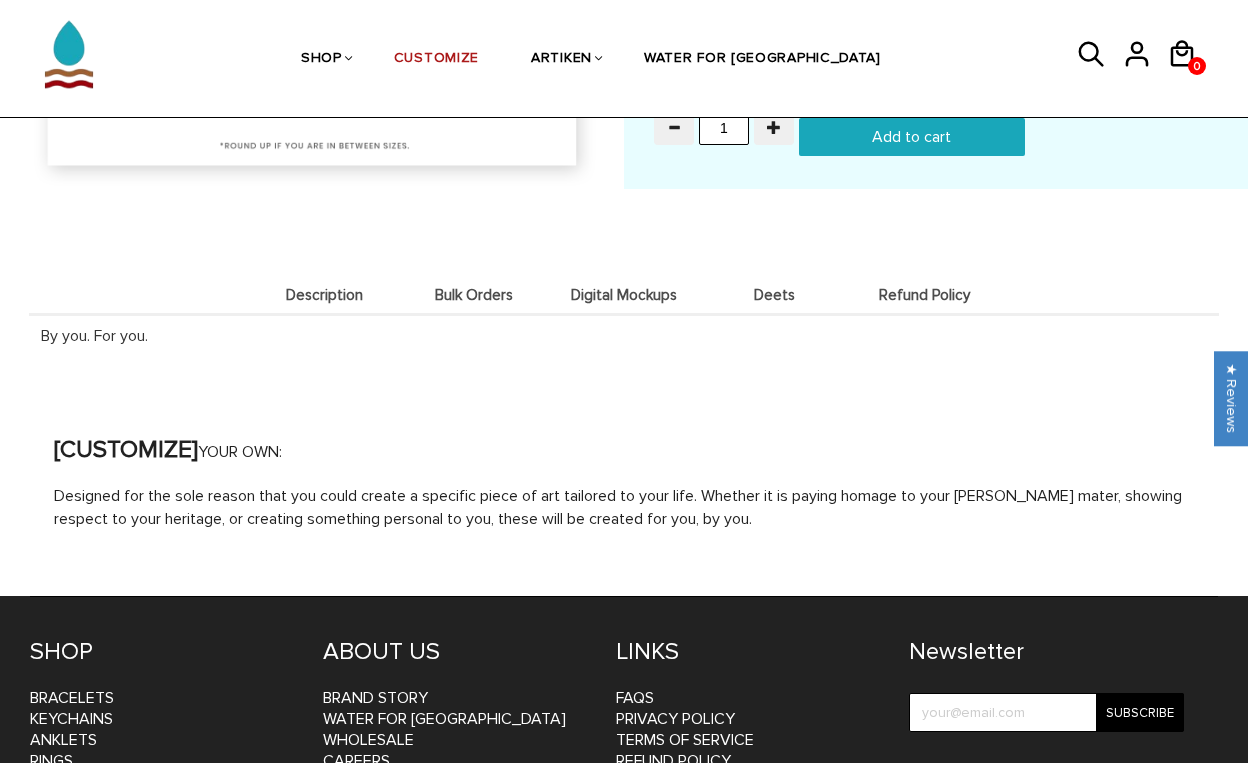 click on "Digital Mockups" at bounding box center [624, 295] 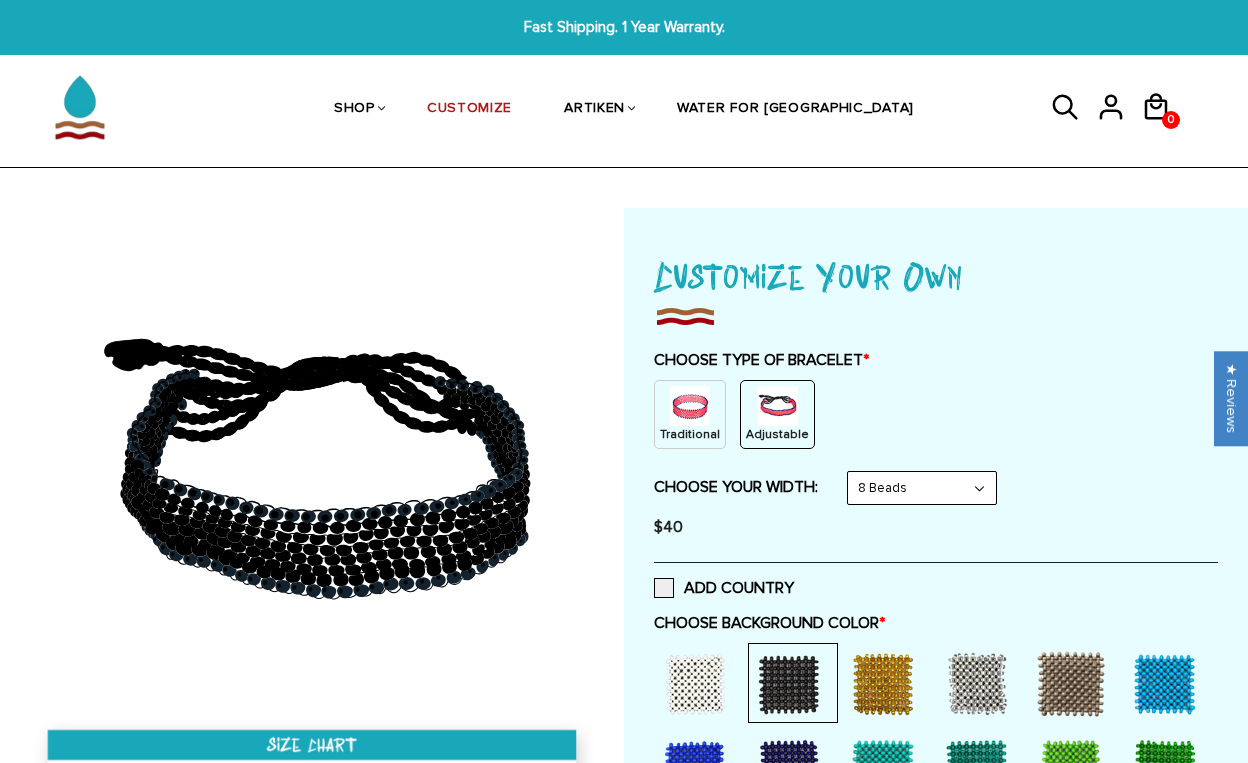 scroll, scrollTop: 0, scrollLeft: 0, axis: both 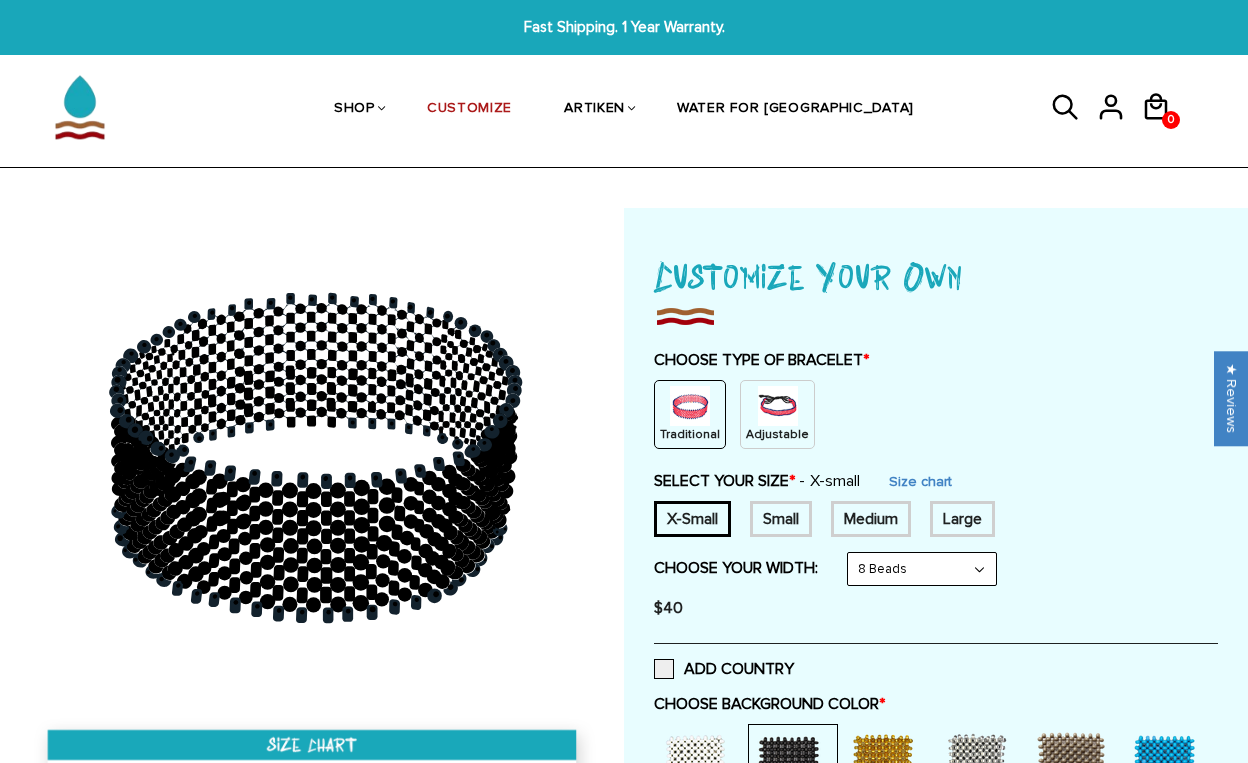 click at bounding box center [778, 406] 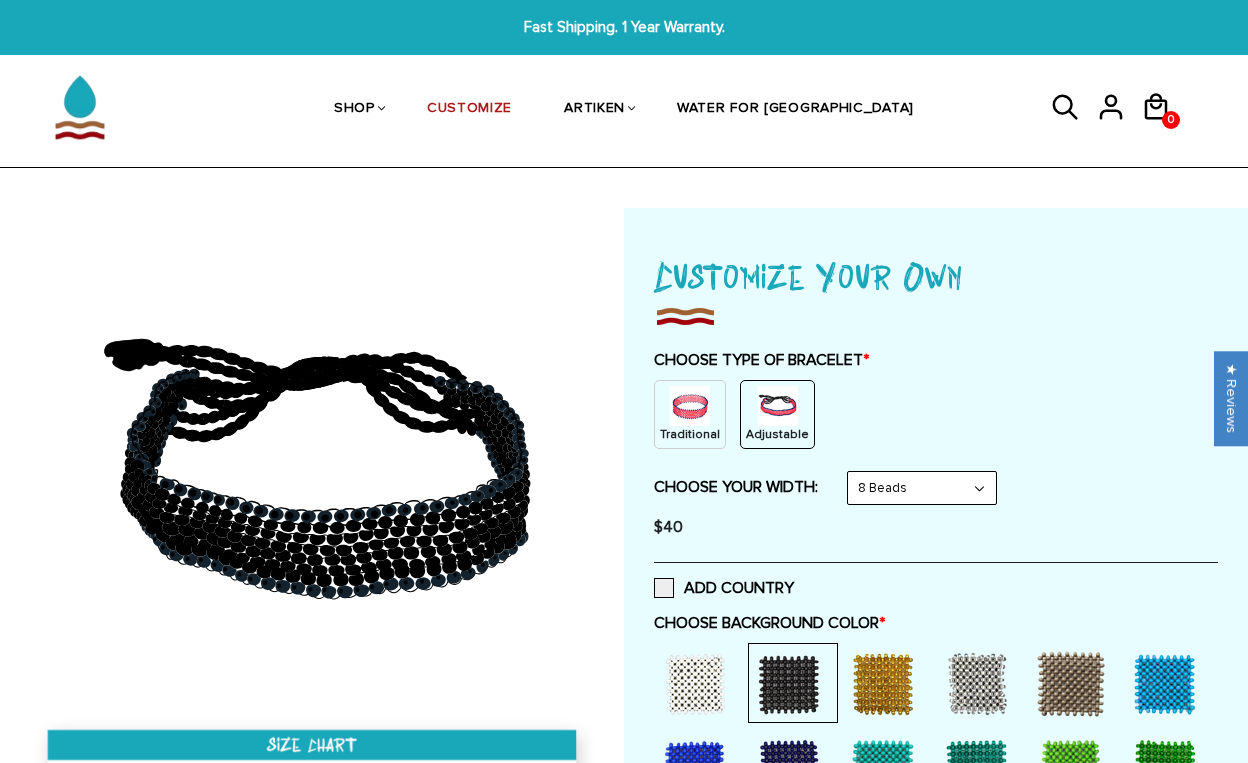 select on "6-beads" 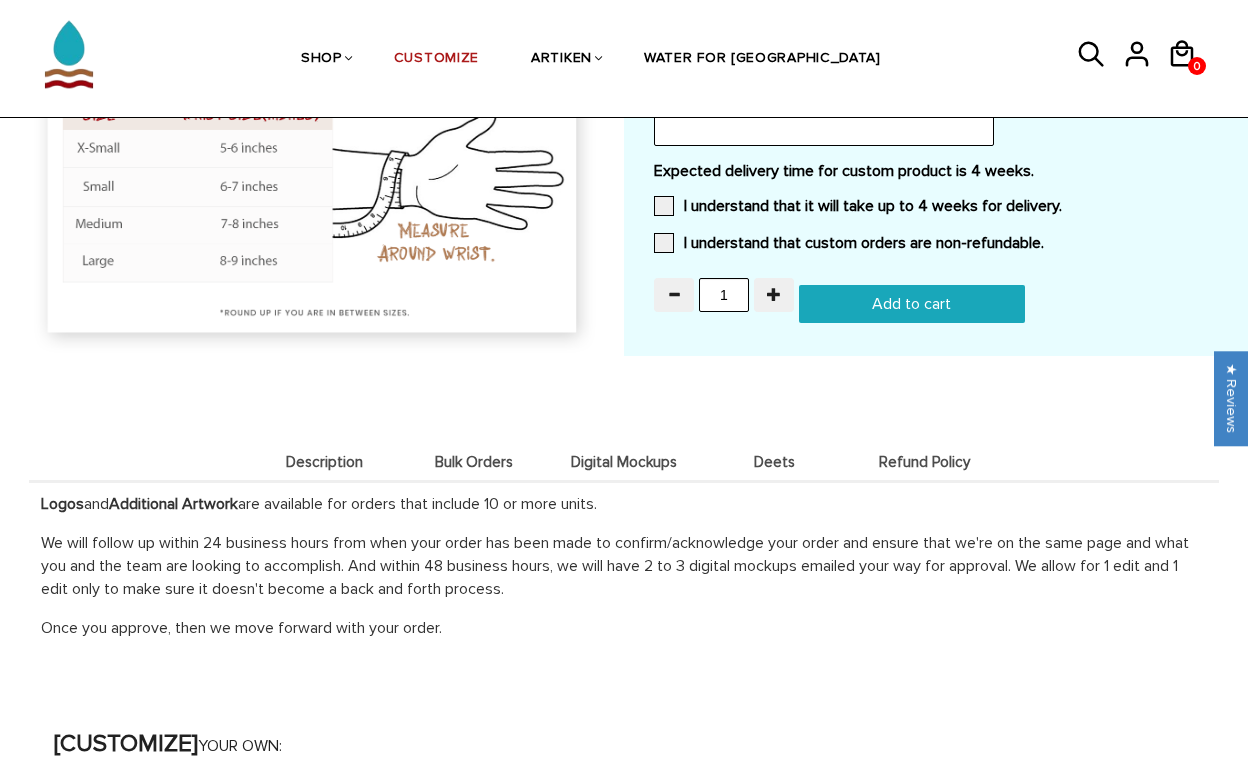 scroll, scrollTop: 1513, scrollLeft: 0, axis: vertical 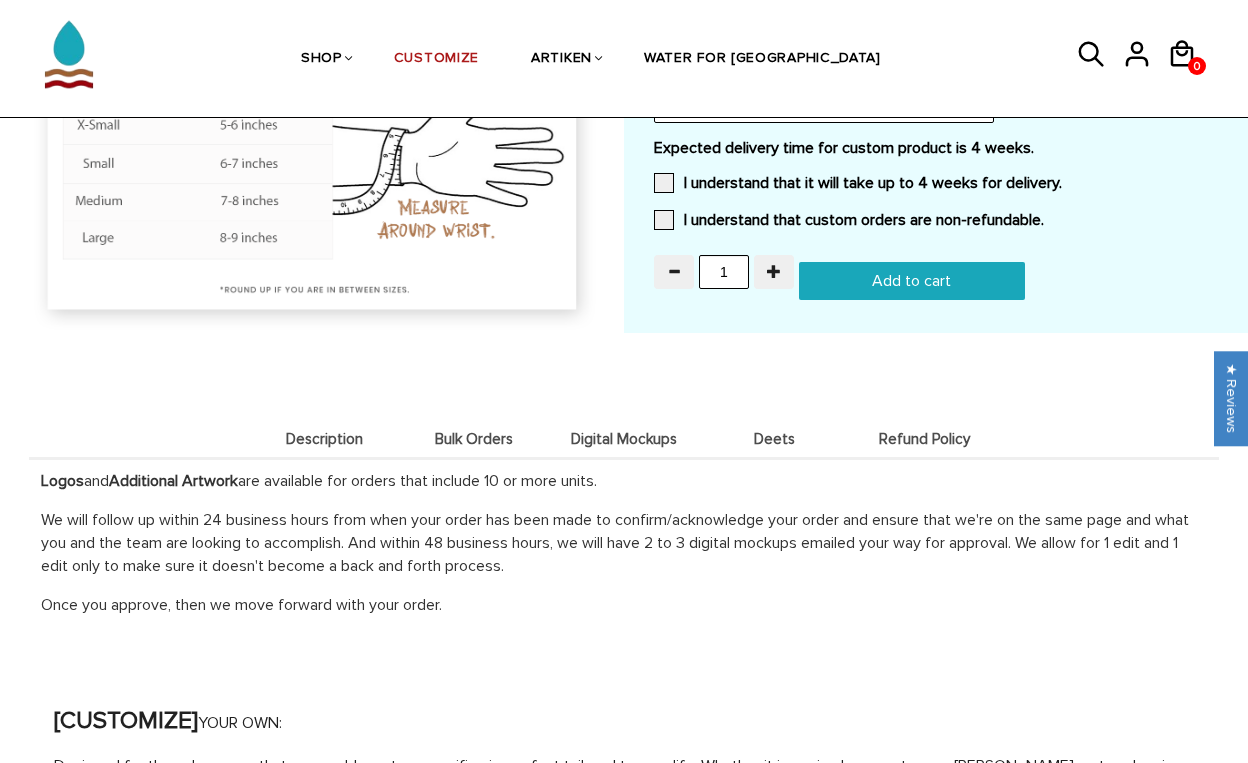 click on "Description" at bounding box center [324, 439] 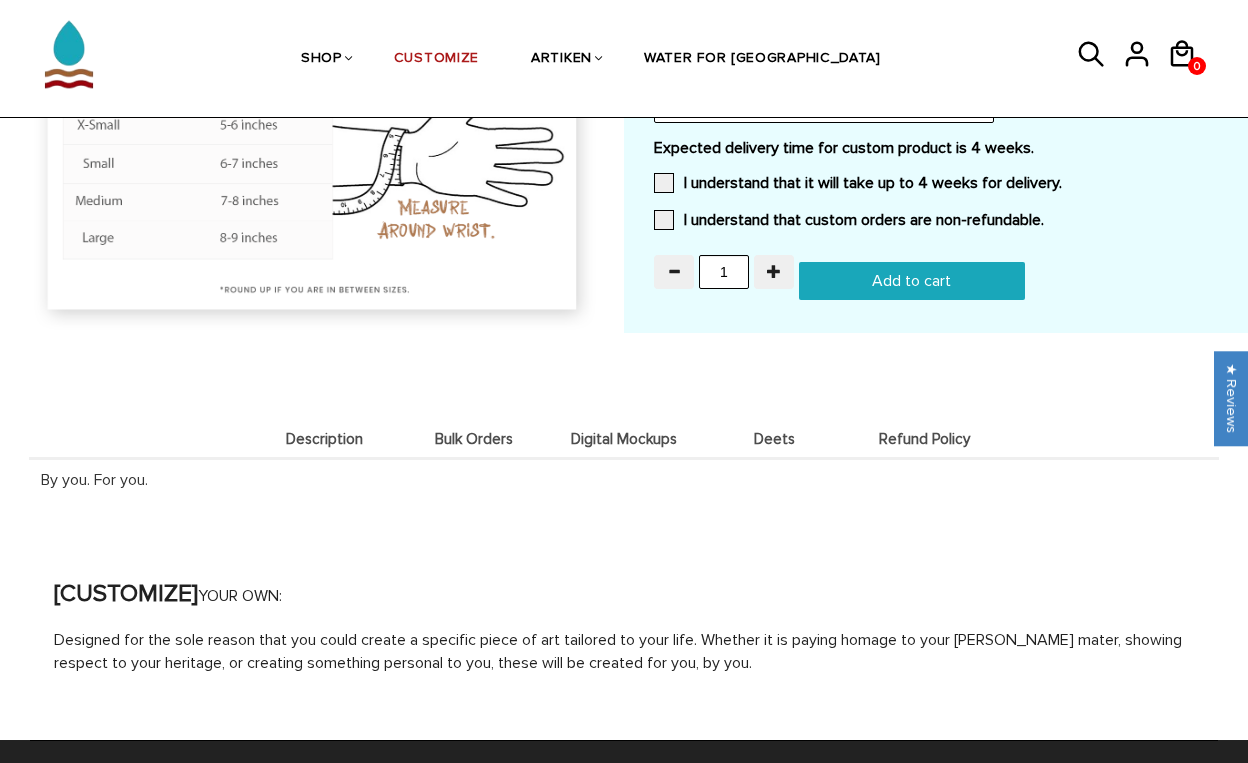 click on "Bulk Orders" at bounding box center (474, 439) 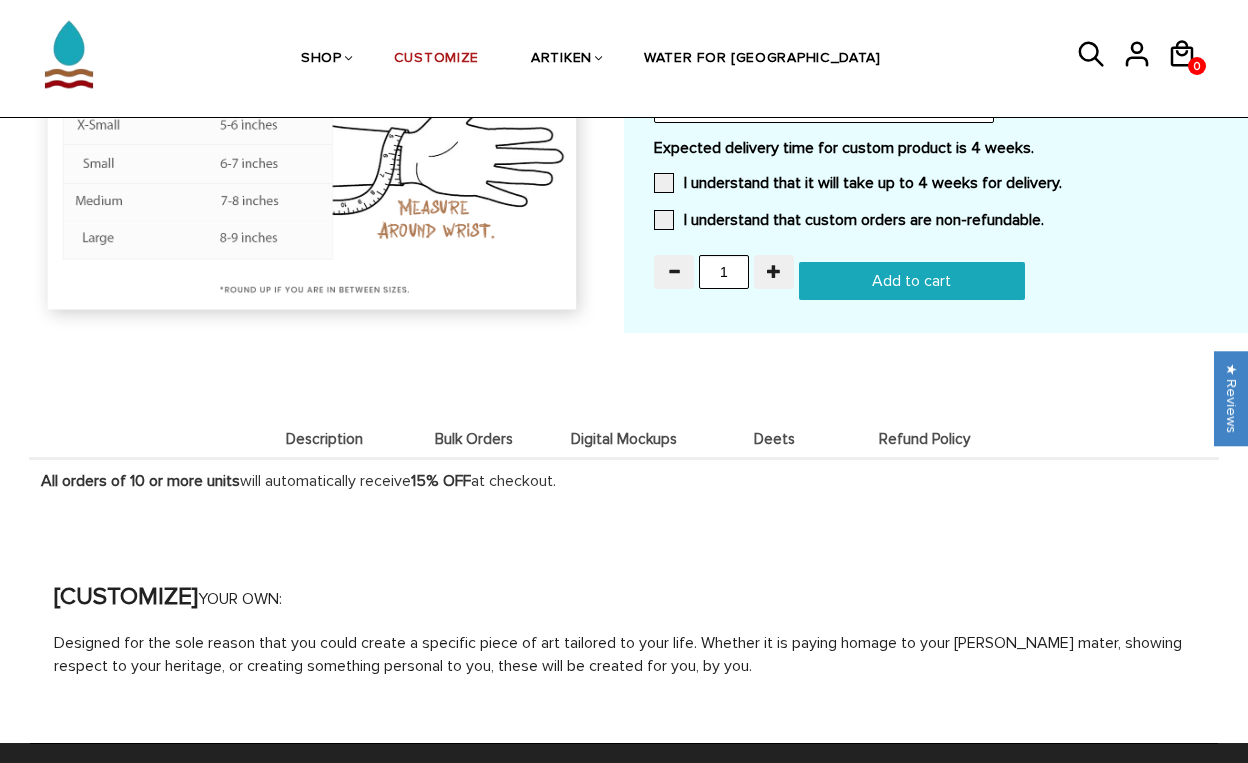 click on "Digital Mockups" at bounding box center (624, 439) 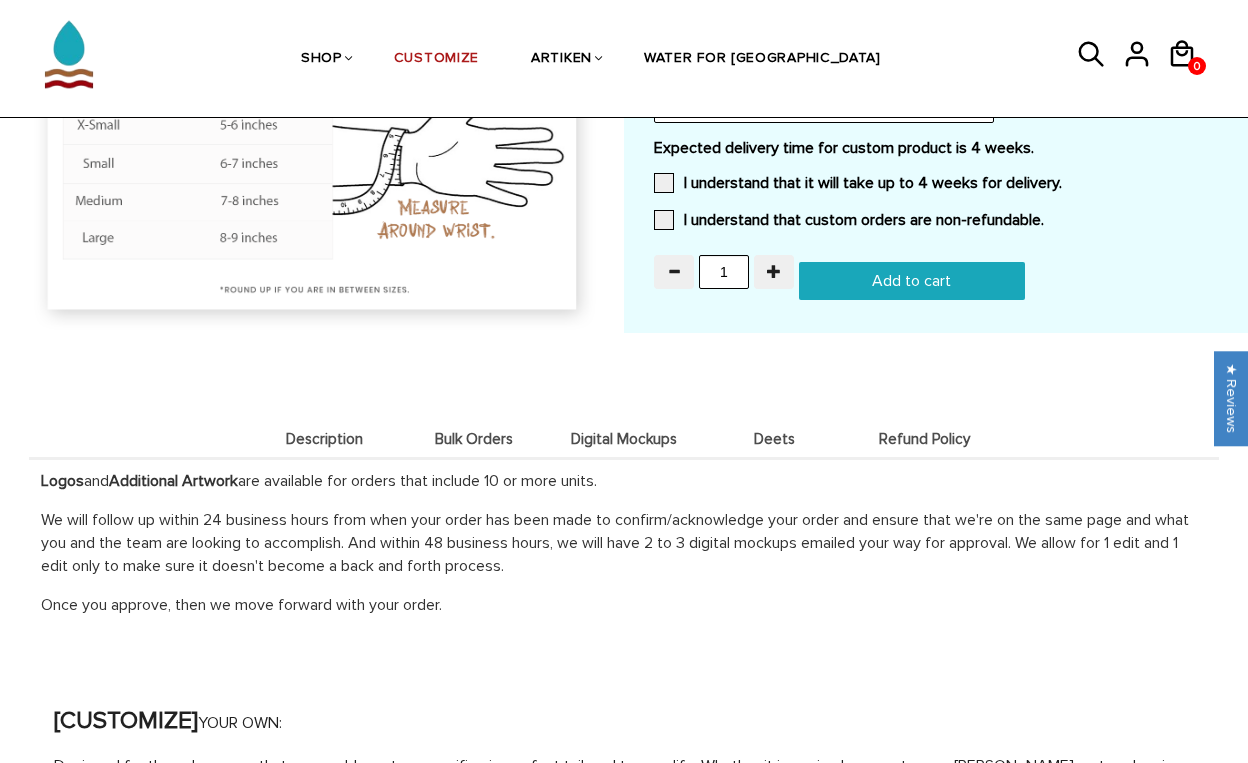 click on "Deets" at bounding box center (774, 439) 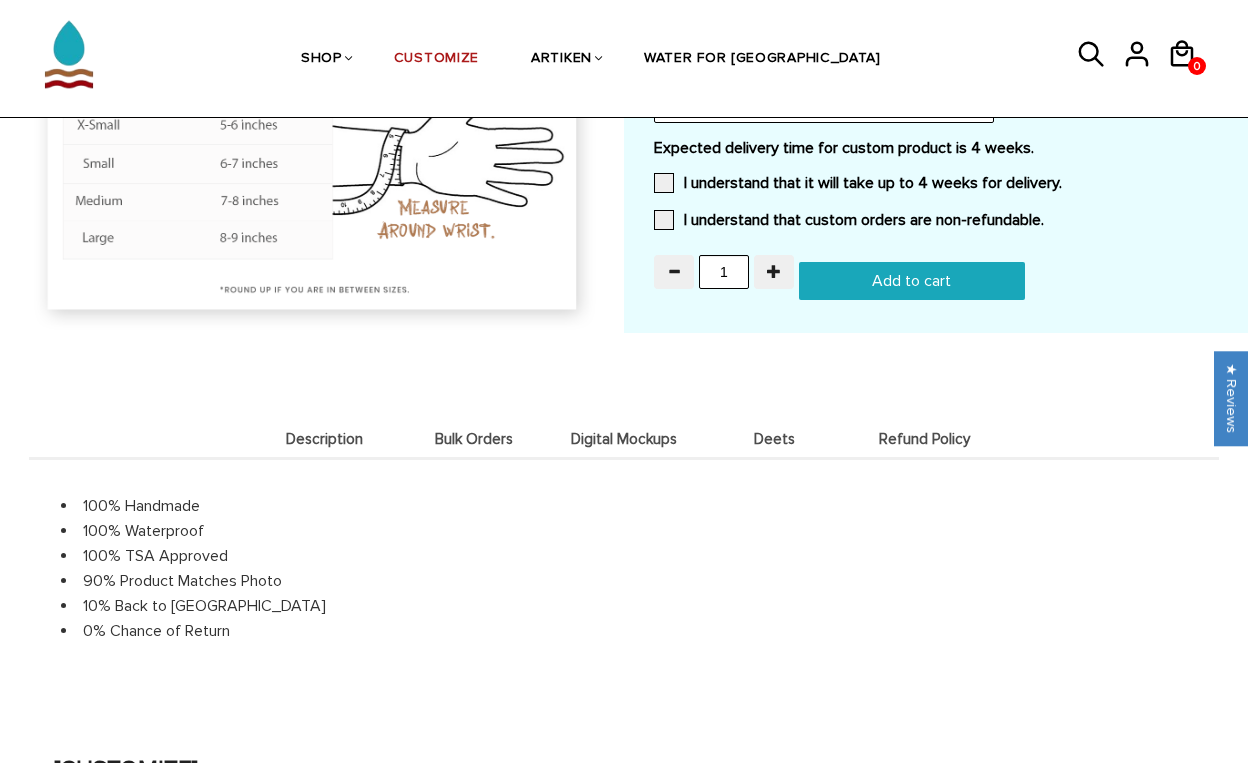 click on "Refund Policy" at bounding box center (924, 439) 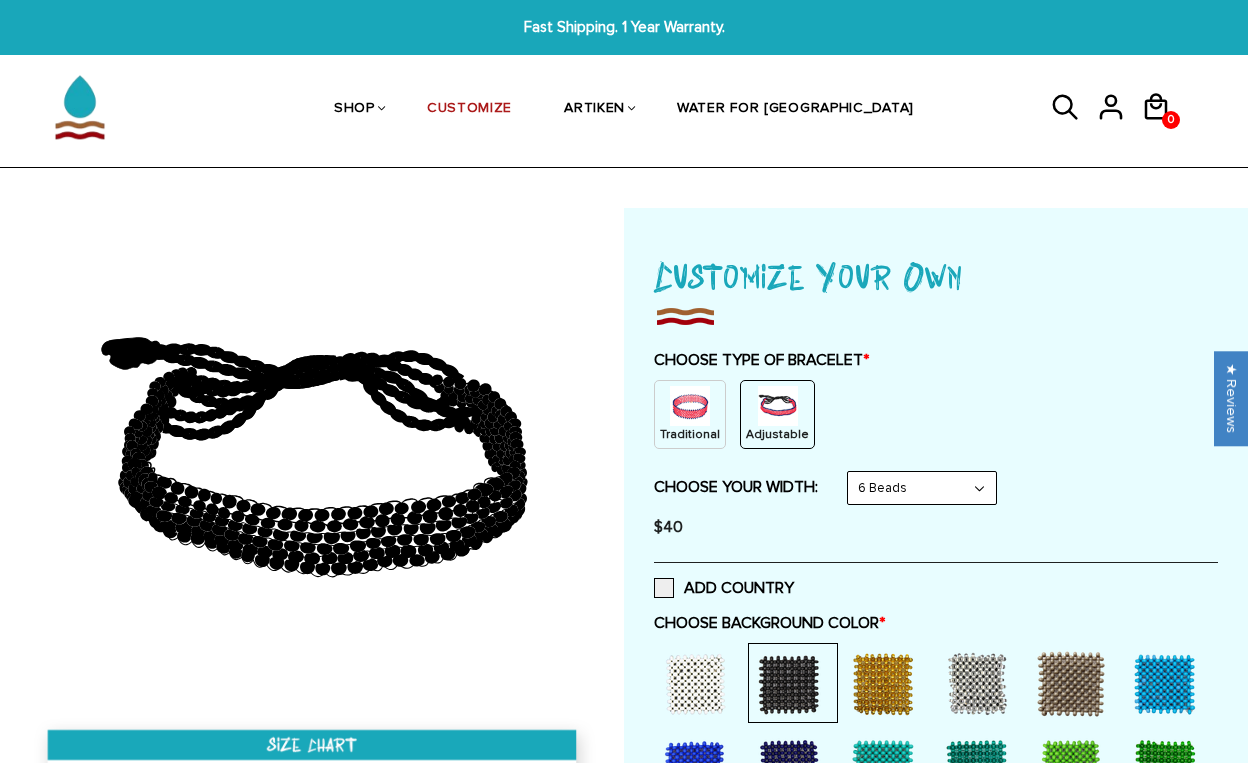 scroll, scrollTop: 0, scrollLeft: 0, axis: both 